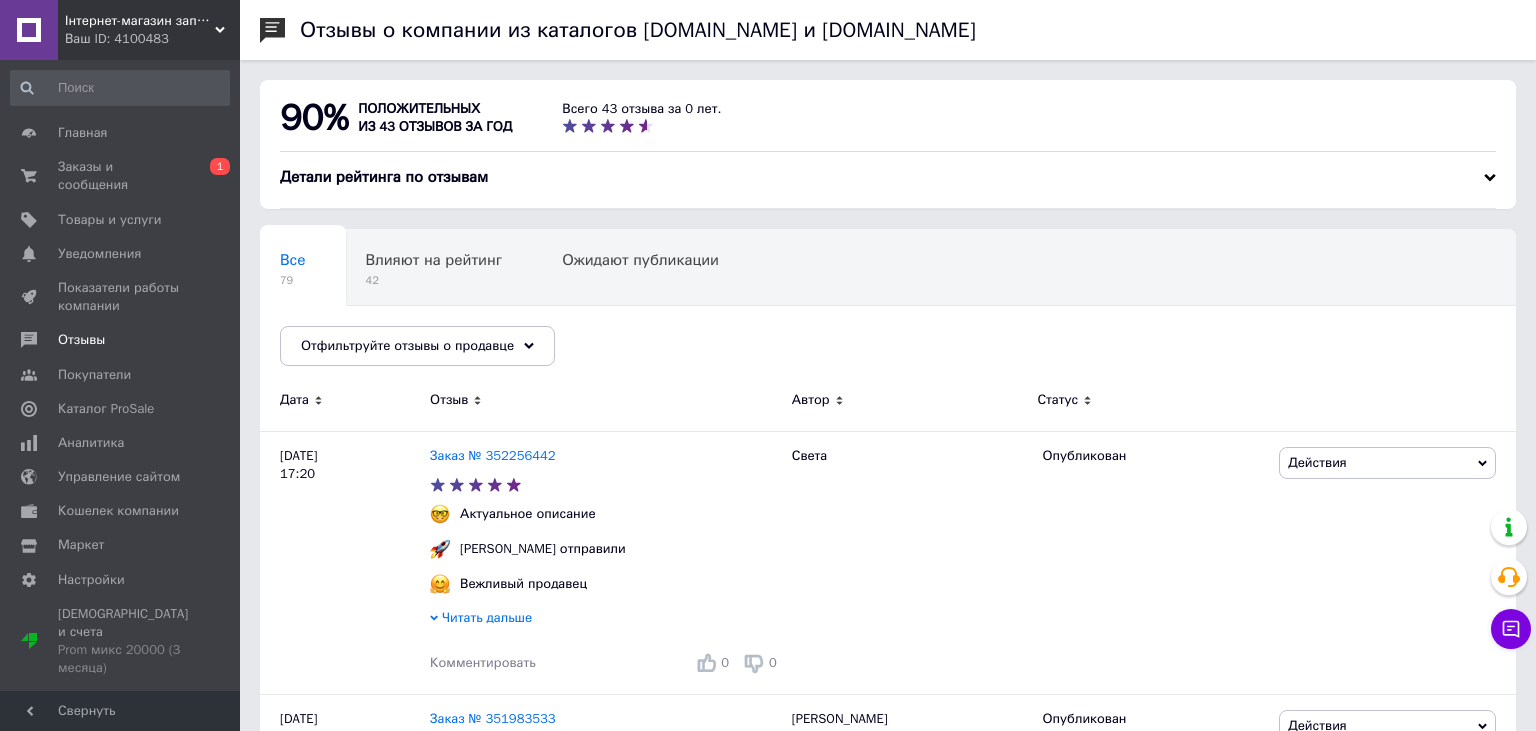 scroll, scrollTop: 0, scrollLeft: 0, axis: both 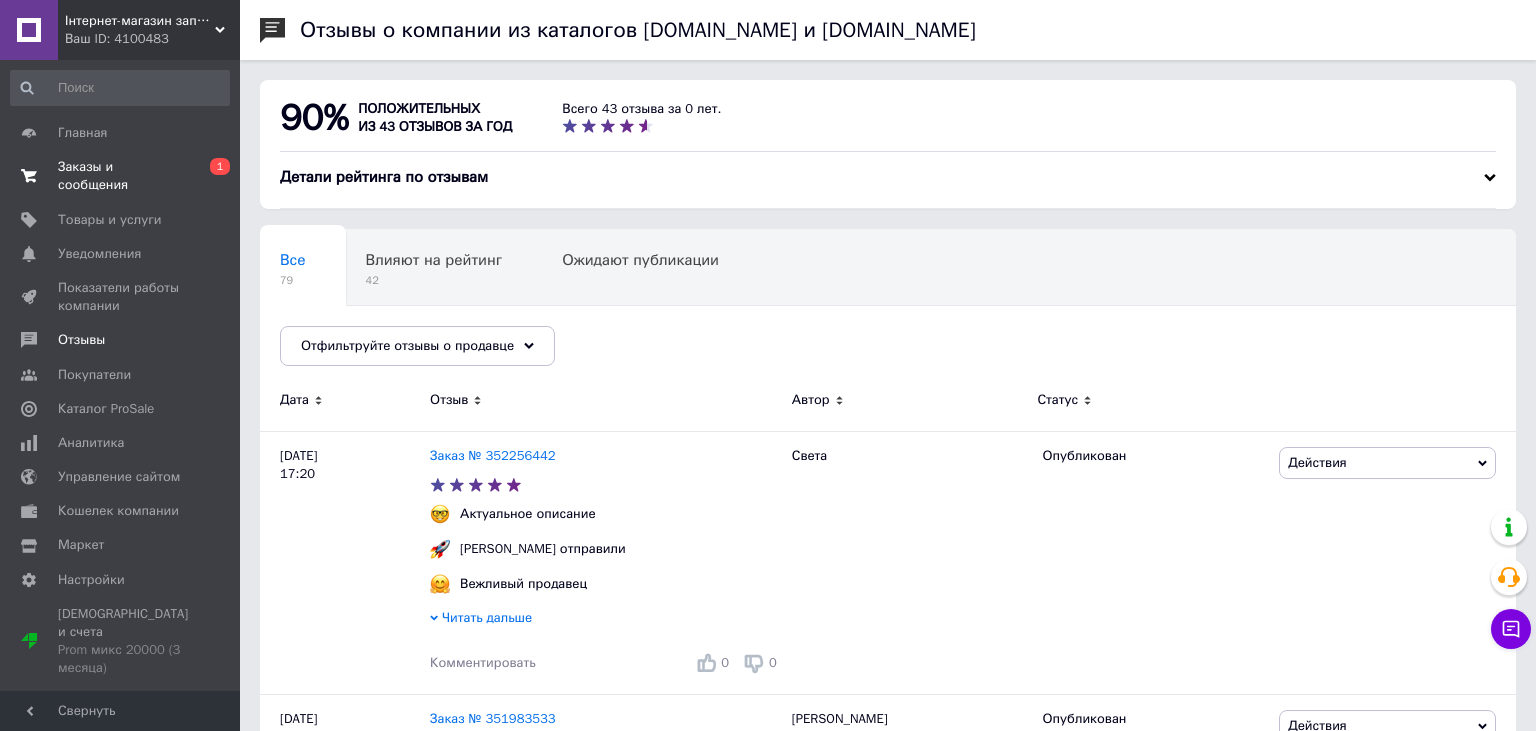 click on "0 1" at bounding box center [212, 176] 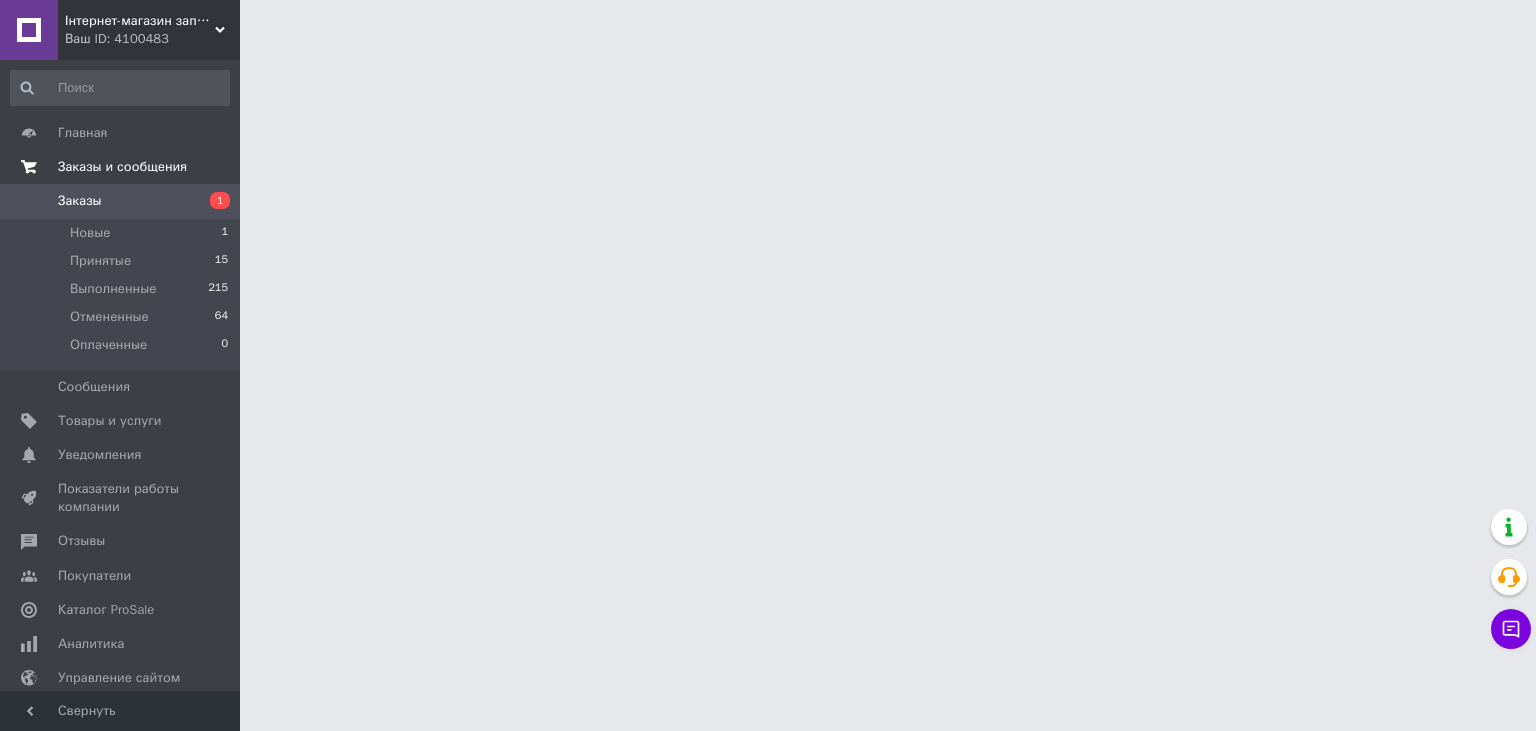 click on "Заказы и сообщения" at bounding box center [120, 167] 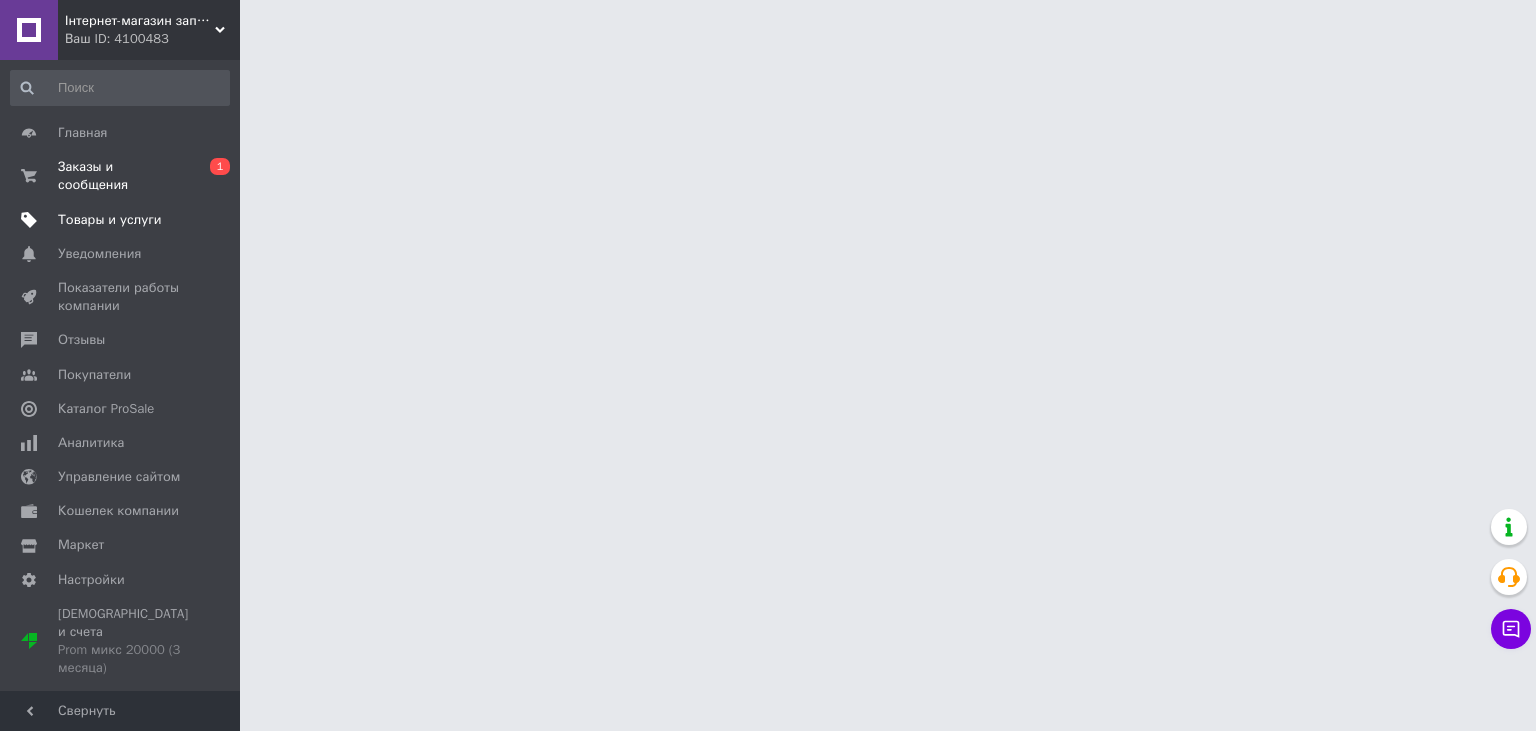 click on "Товары и услуги" at bounding box center [120, 220] 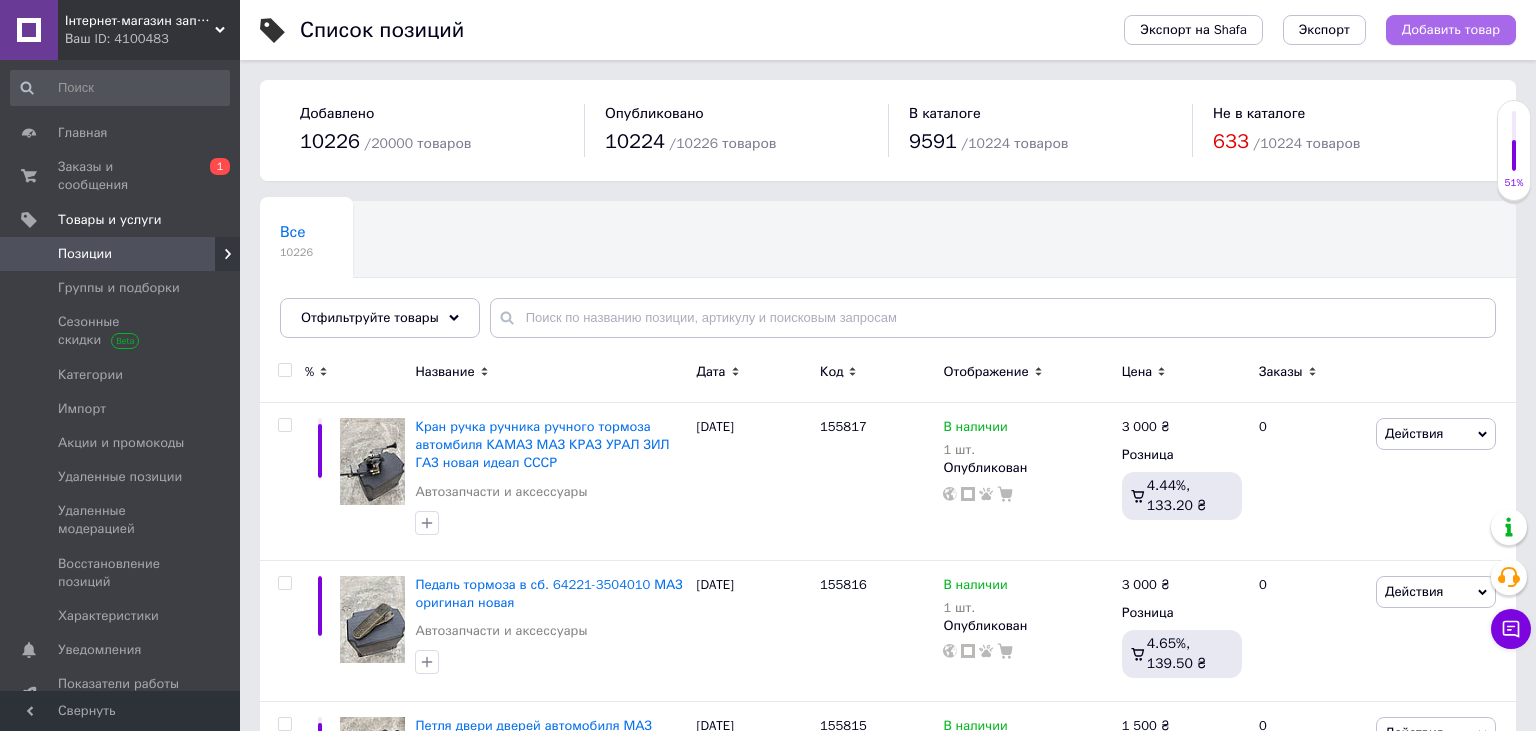 click on "Добавить товар" at bounding box center (1451, 30) 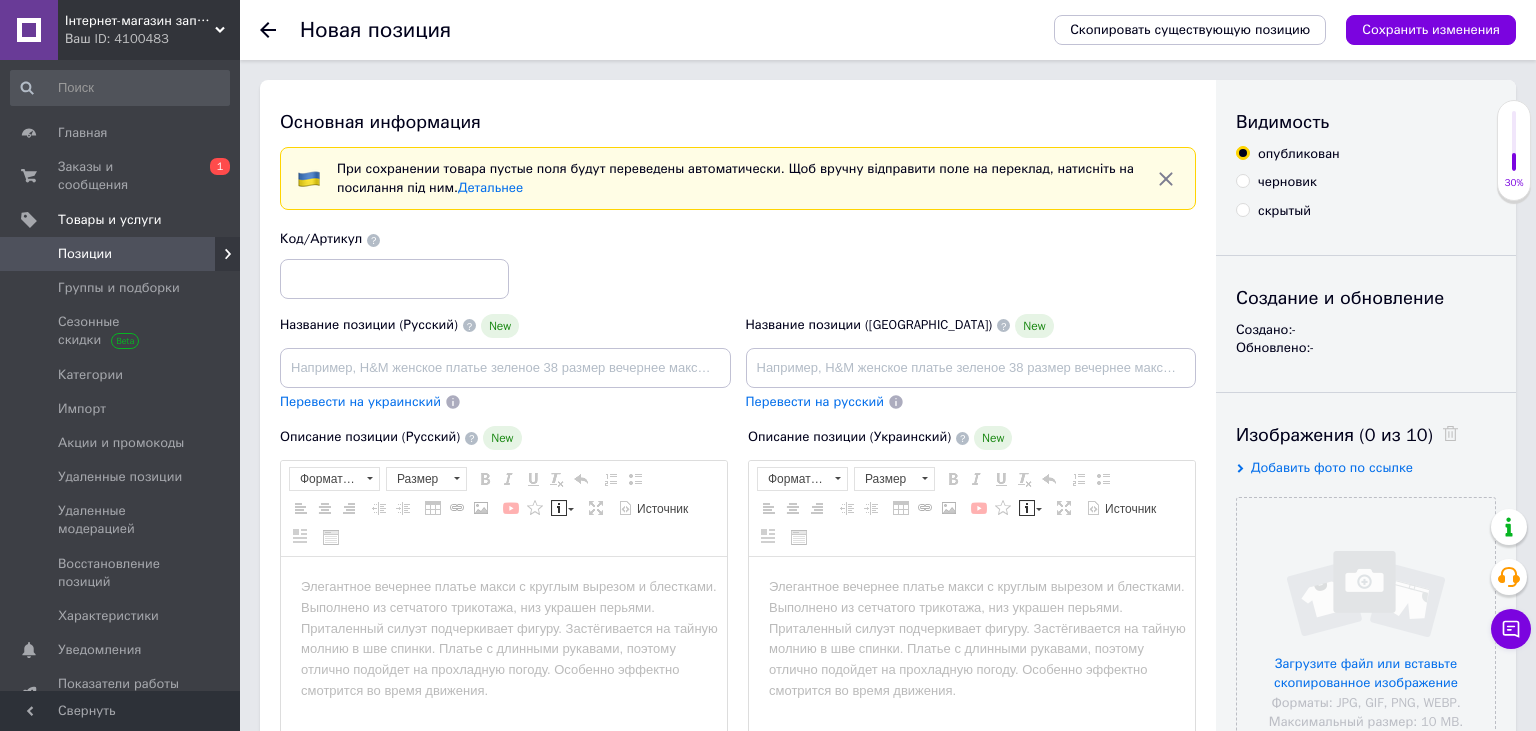 scroll, scrollTop: 0, scrollLeft: 0, axis: both 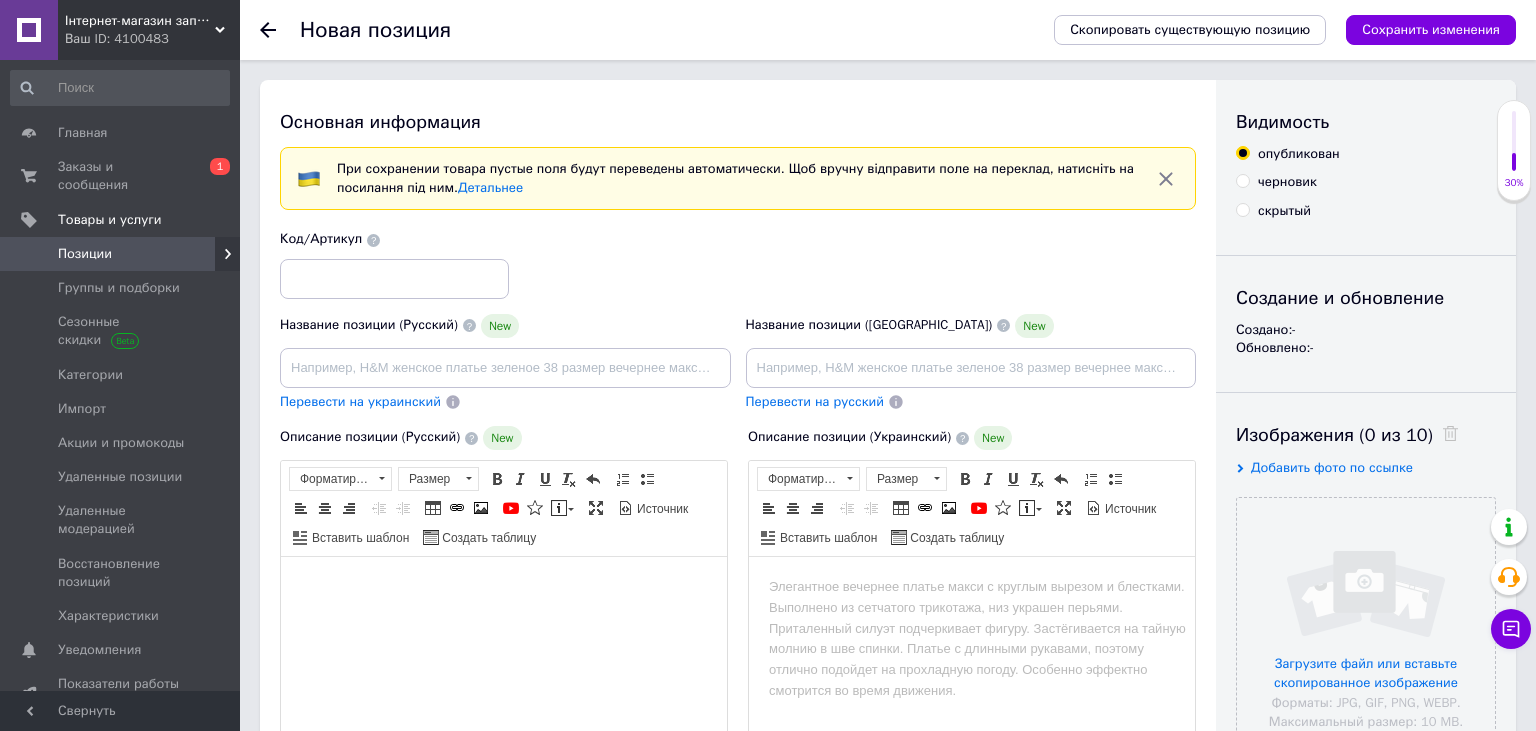click at bounding box center (504, 587) 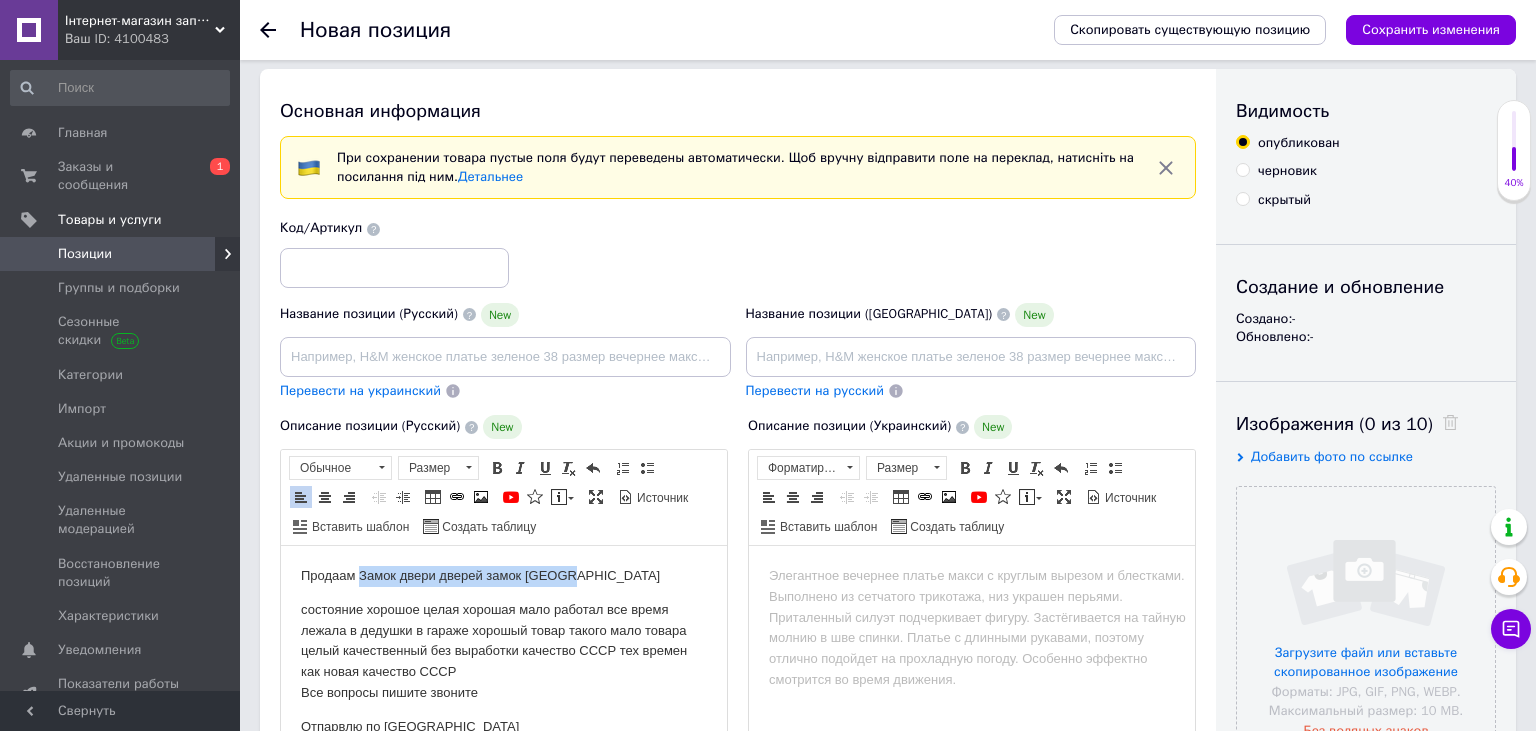 drag, startPoint x: 538, startPoint y: 575, endPoint x: 360, endPoint y: 559, distance: 178.71765 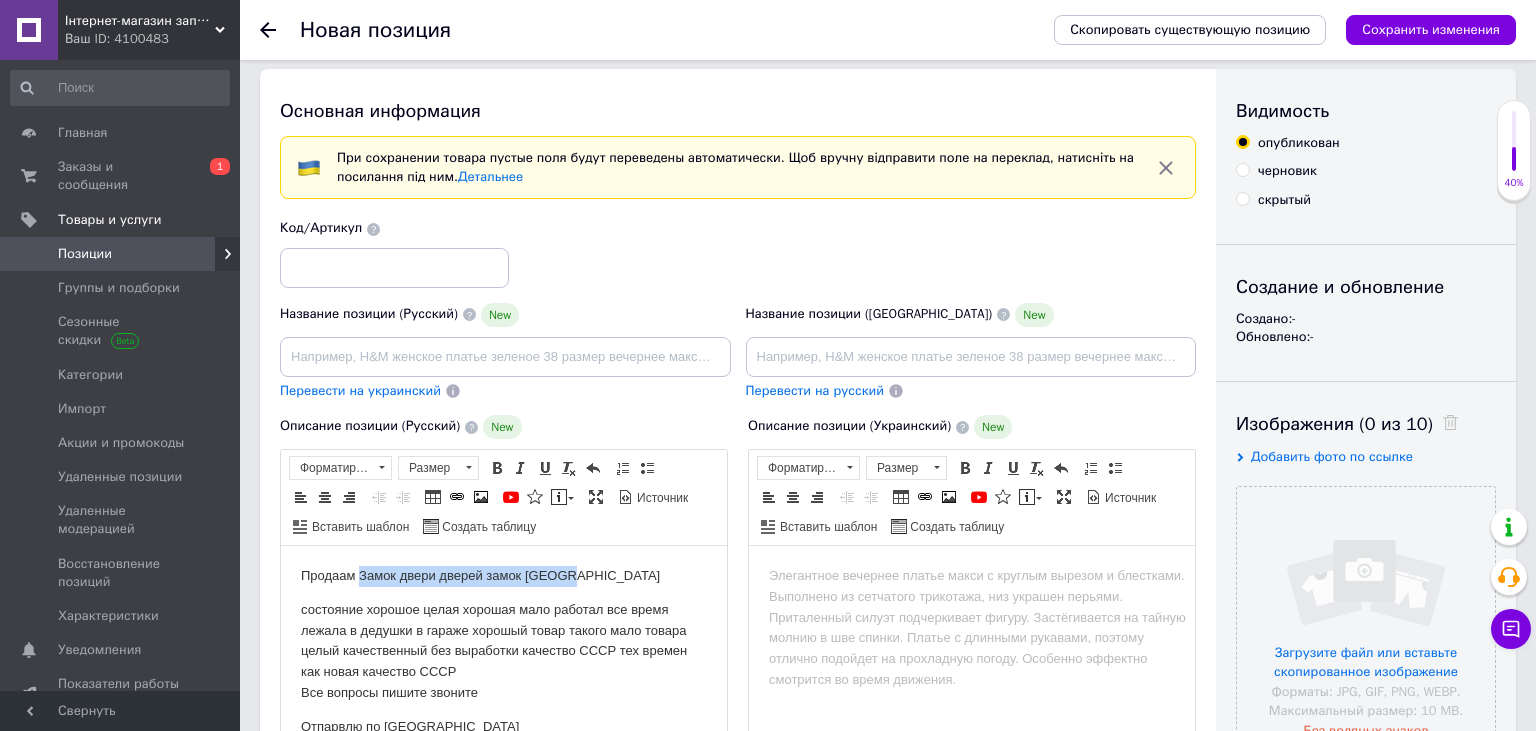 copy on "Замок двери дверей замок [GEOGRAPHIC_DATA]" 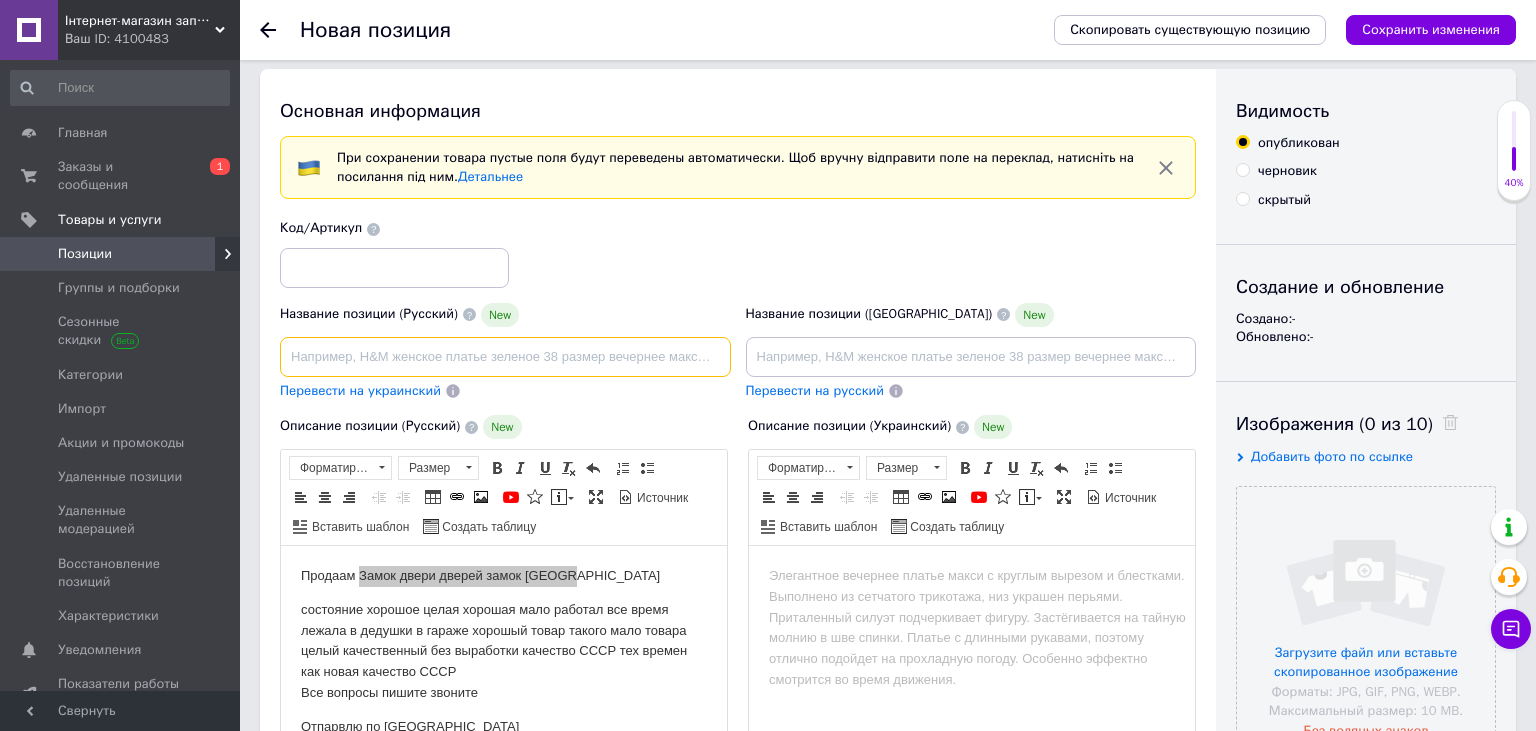 click at bounding box center [505, 357] 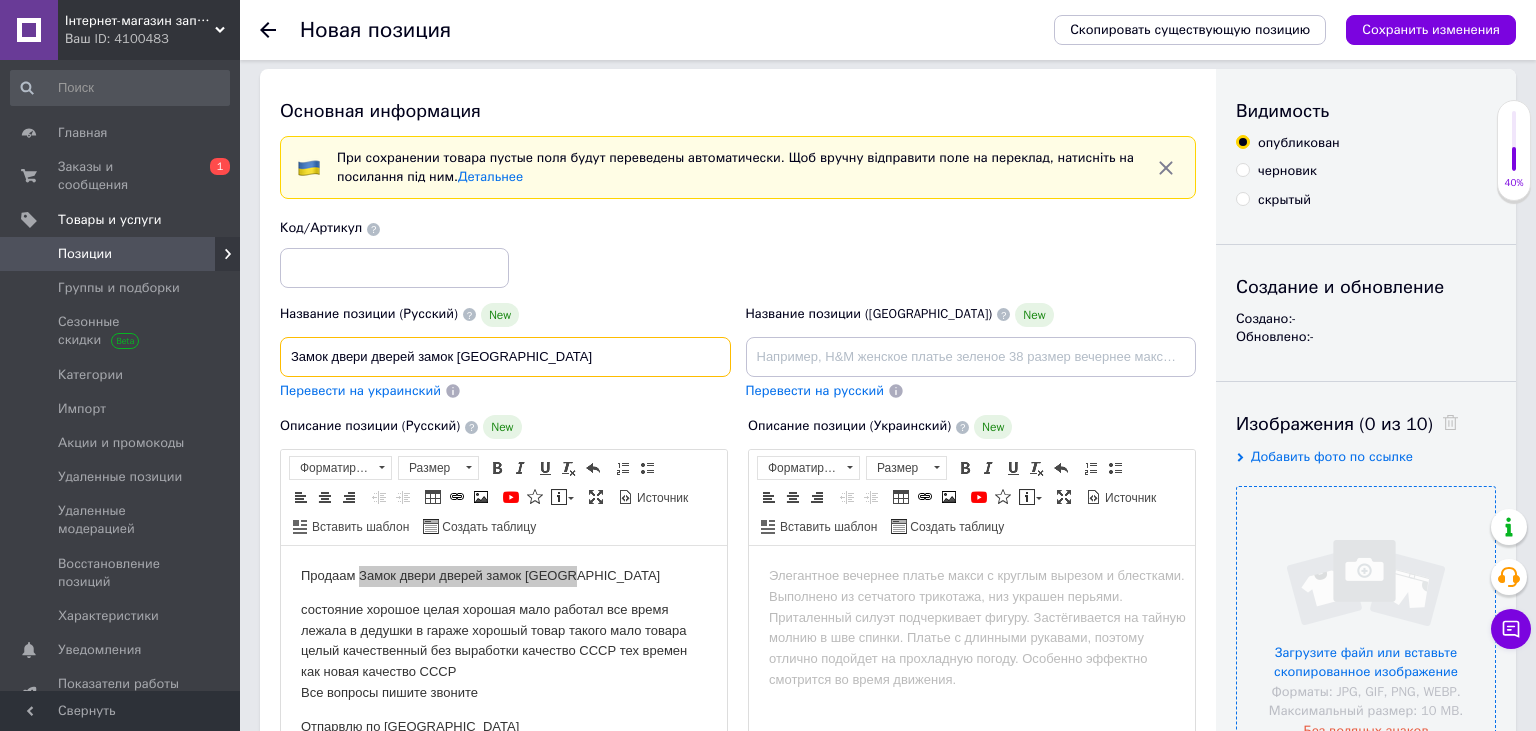 type on "Замок двери дверей замок [GEOGRAPHIC_DATA]" 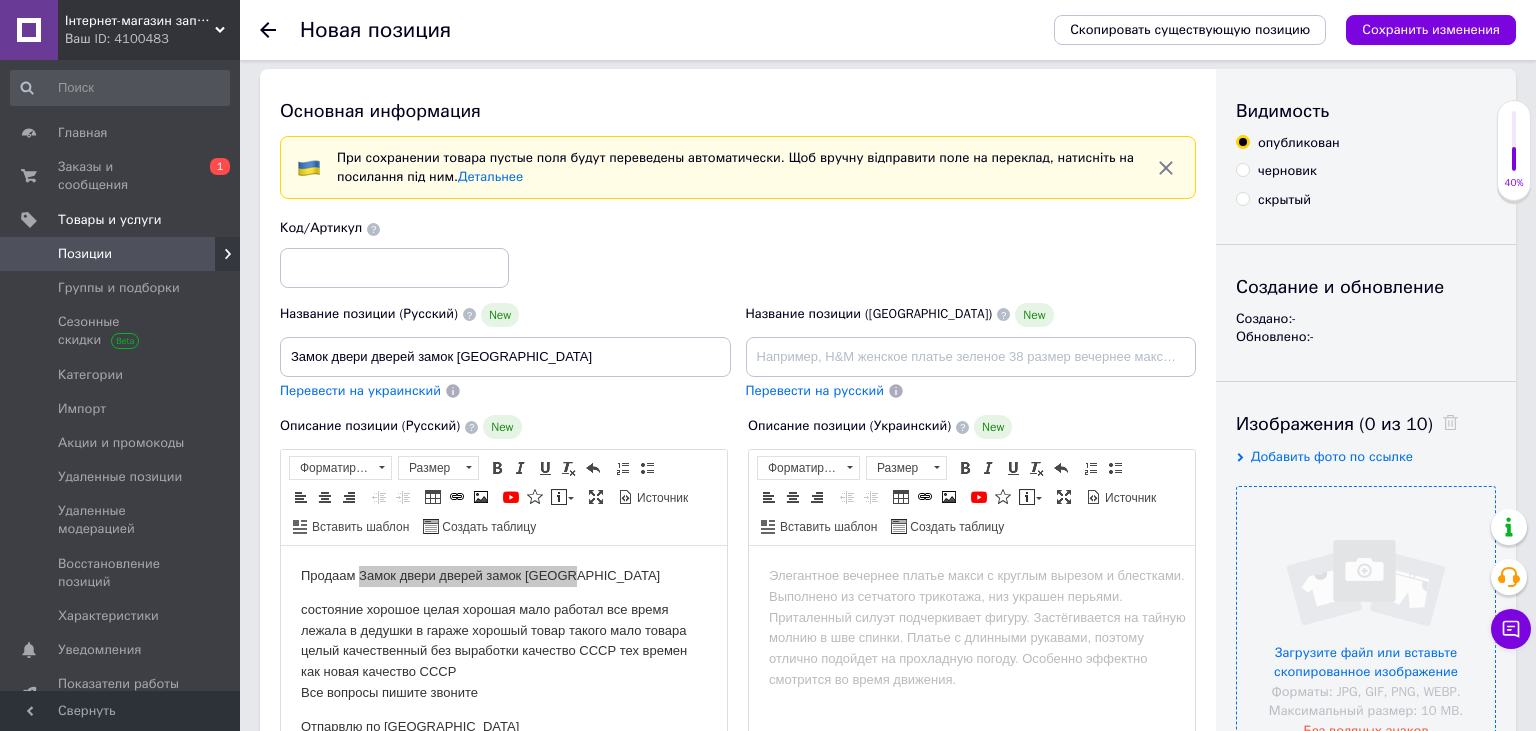 click at bounding box center [1366, 616] 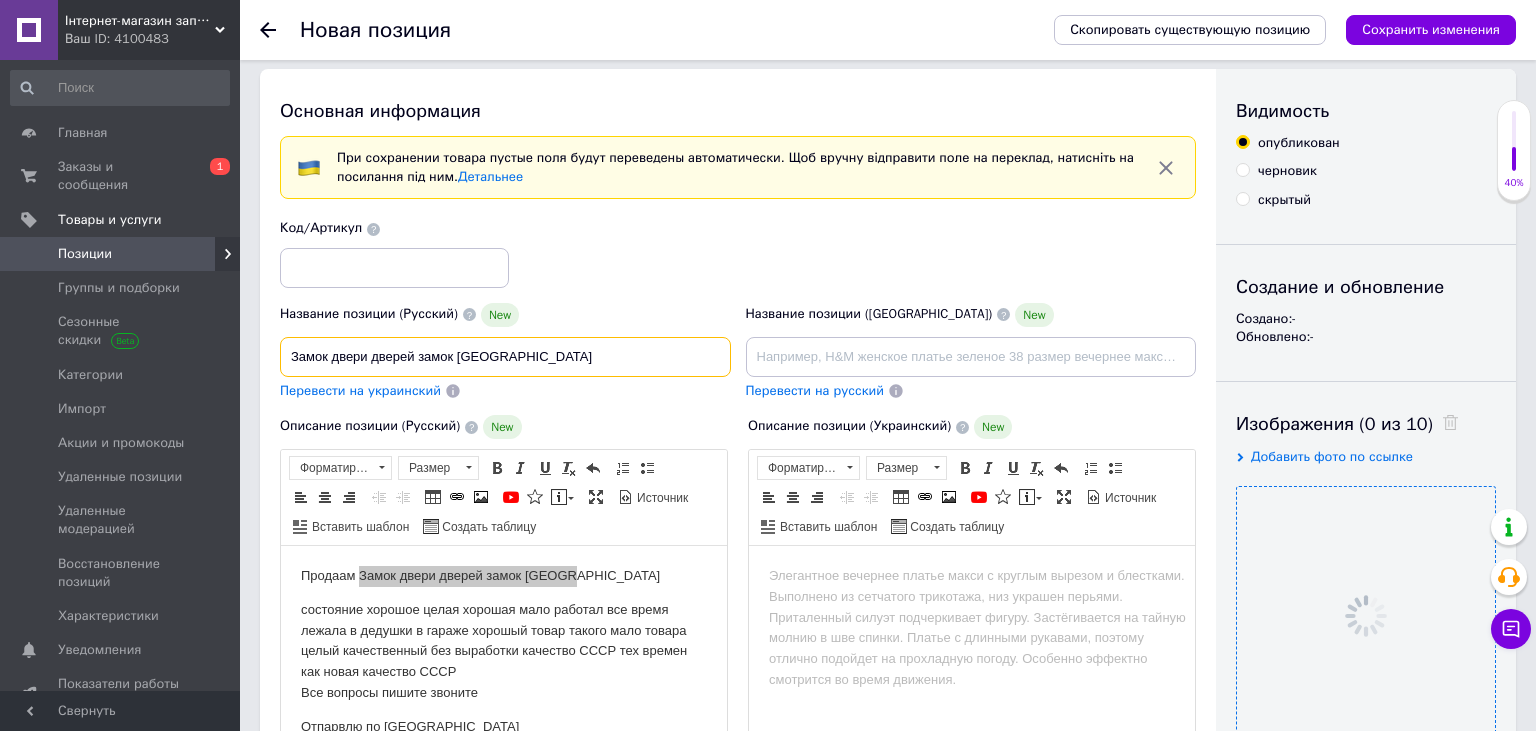 drag, startPoint x: 594, startPoint y: 353, endPoint x: 127, endPoint y: 274, distance: 473.6349 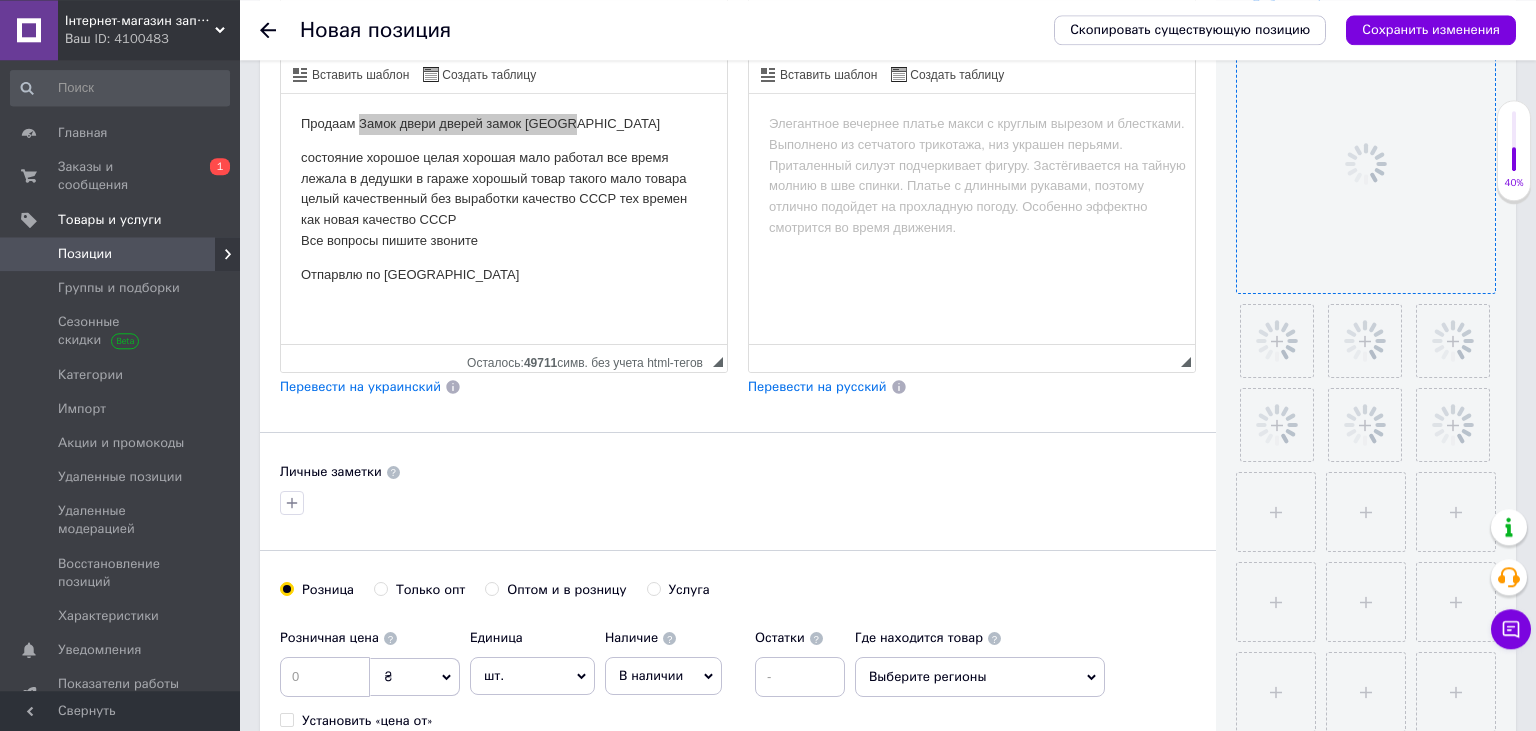 scroll, scrollTop: 644, scrollLeft: 0, axis: vertical 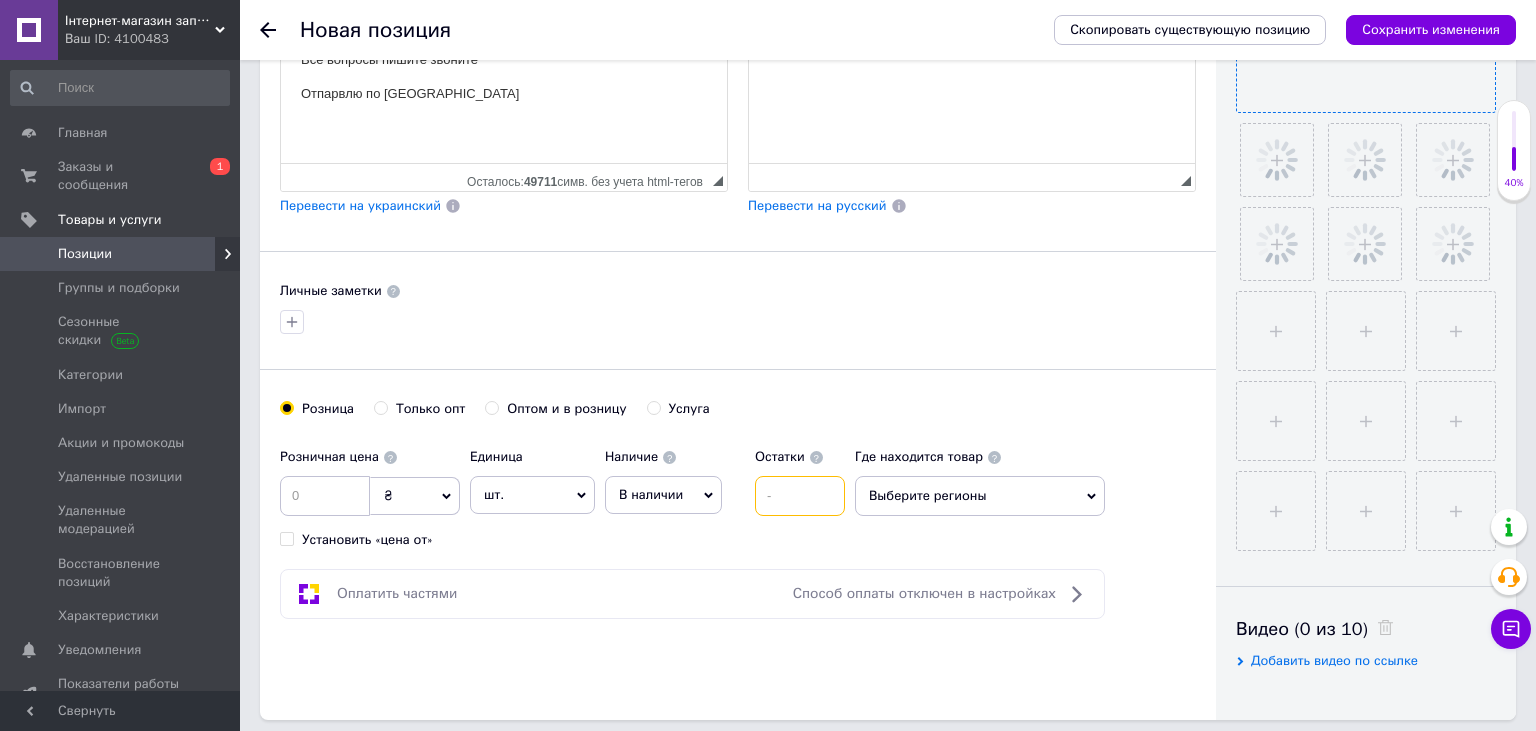 click at bounding box center [800, 496] 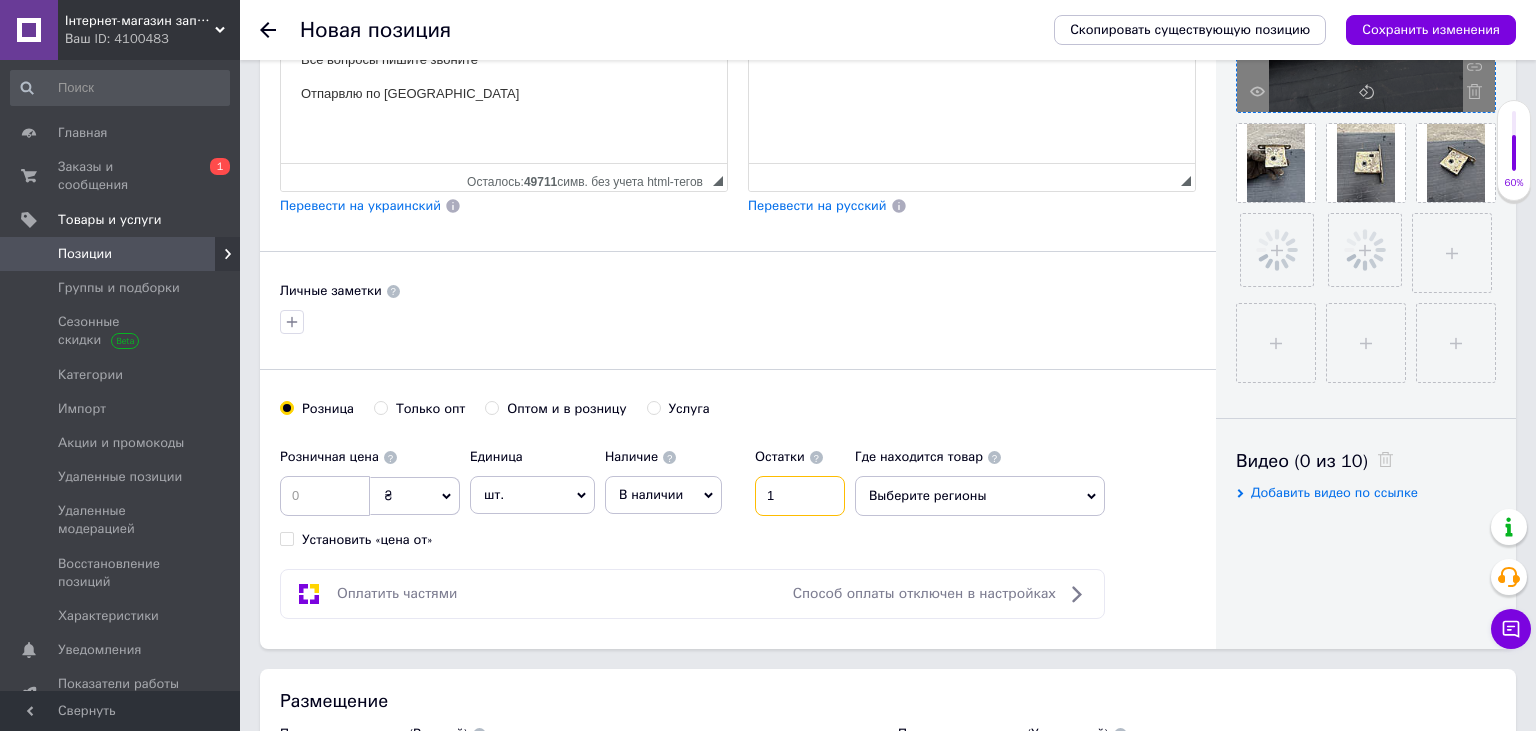 type on "1" 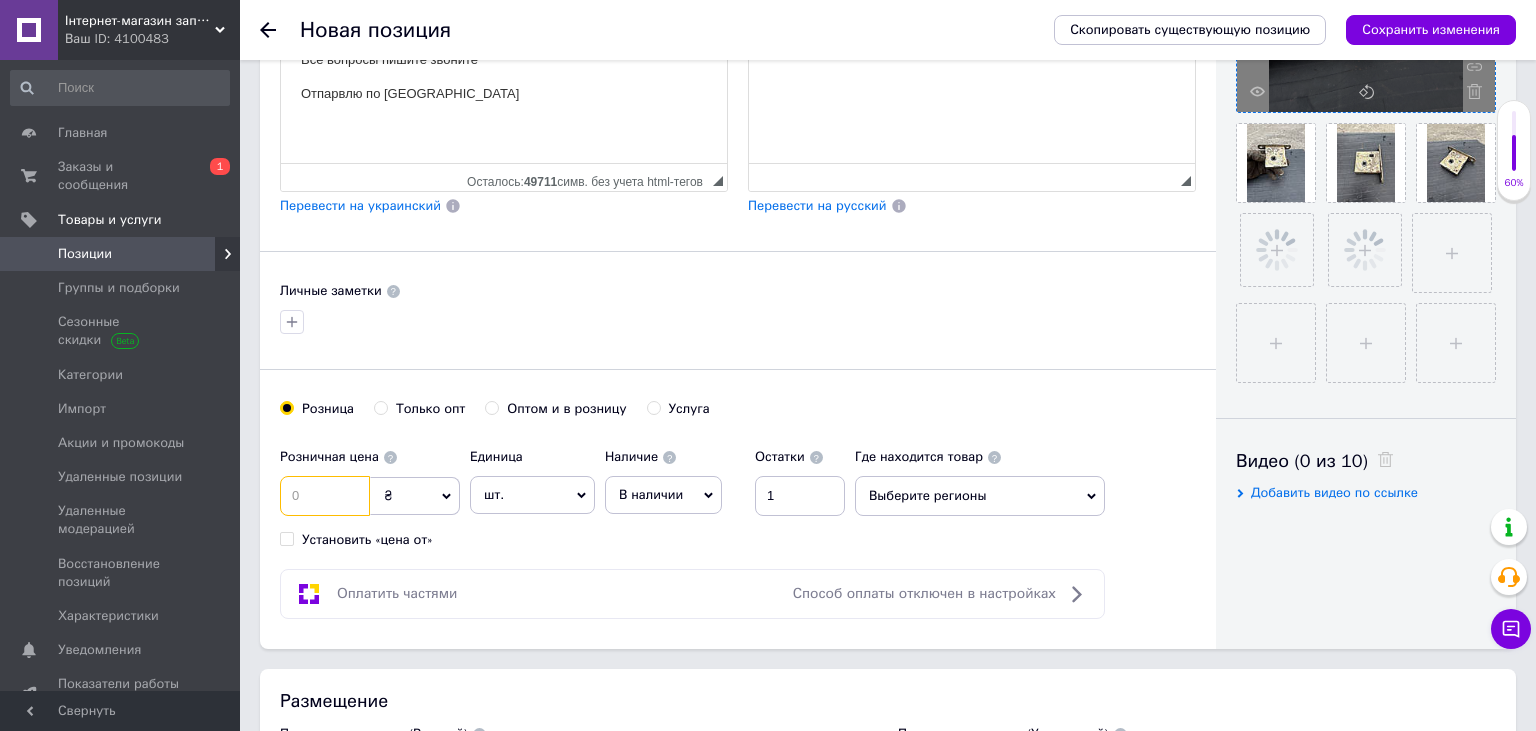 click at bounding box center [325, 496] 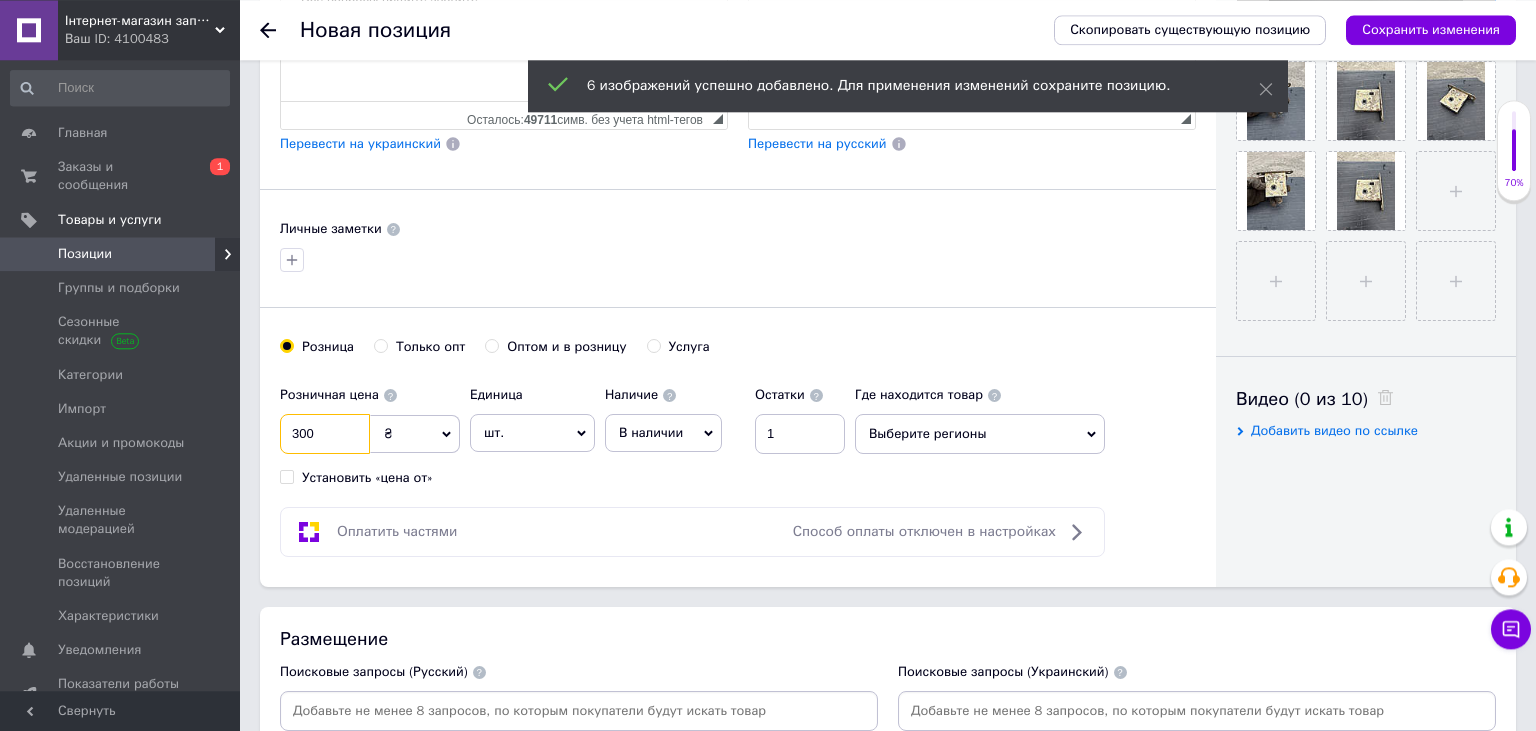 scroll, scrollTop: 1067, scrollLeft: 0, axis: vertical 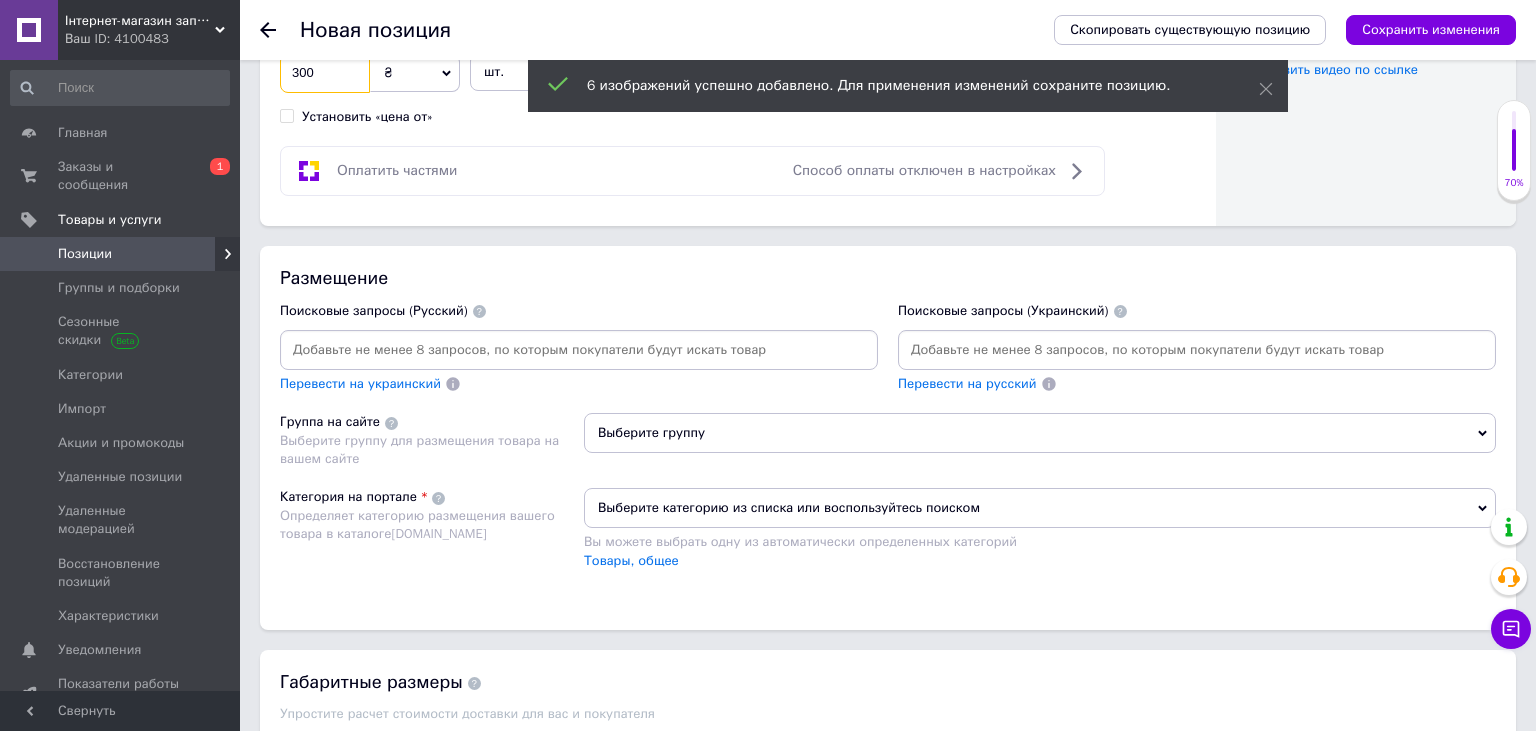 type on "300" 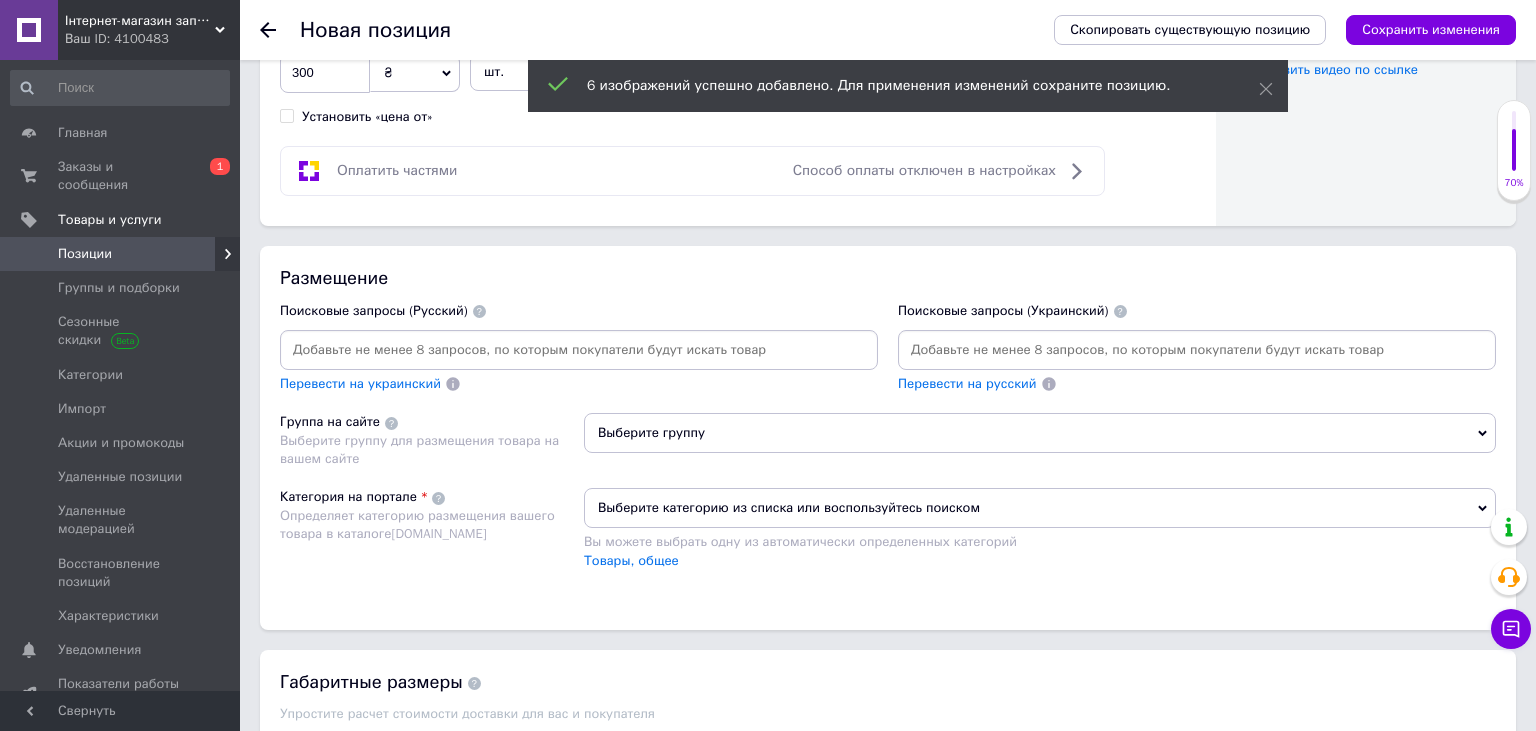 click at bounding box center (579, 350) 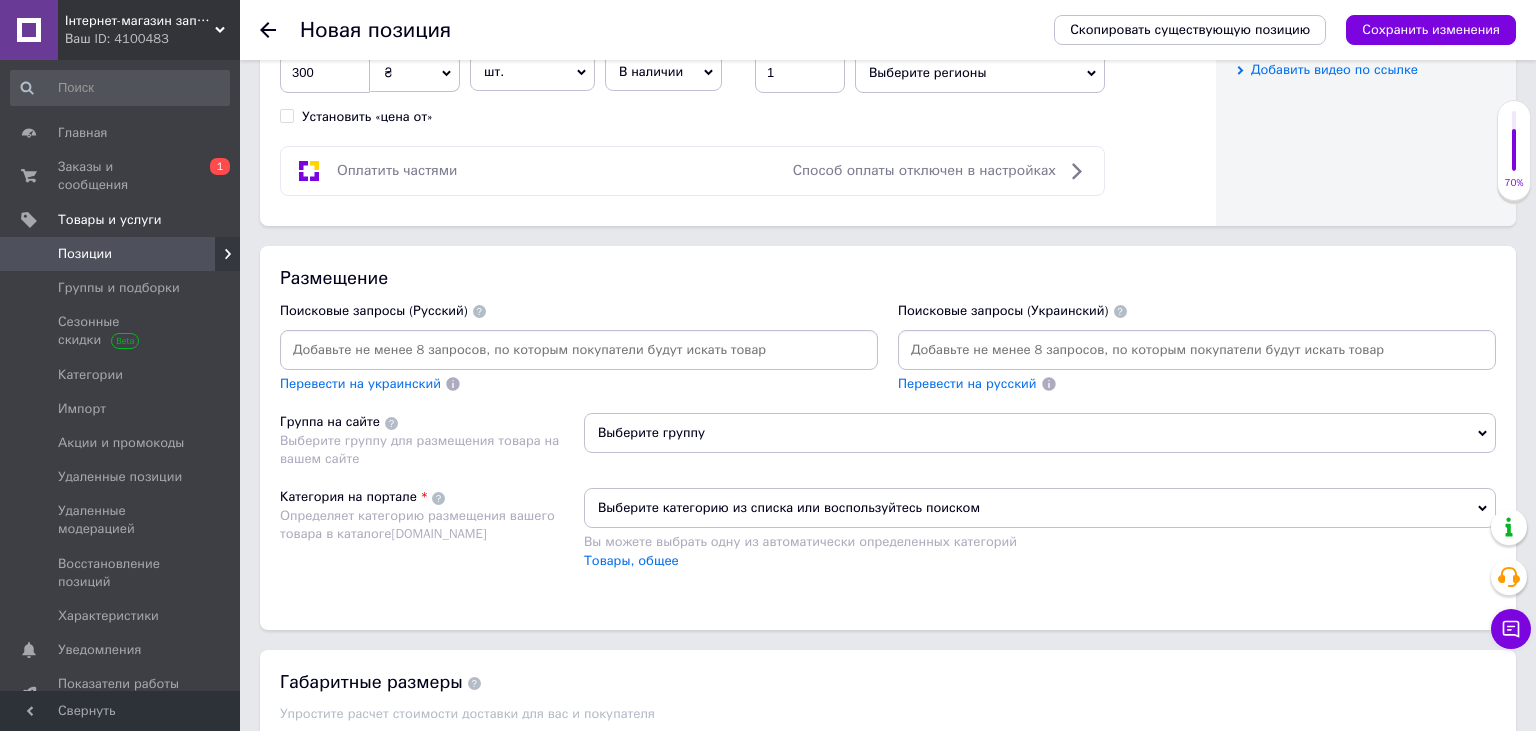 paste on "Замок двери дверей замок [GEOGRAPHIC_DATA]" 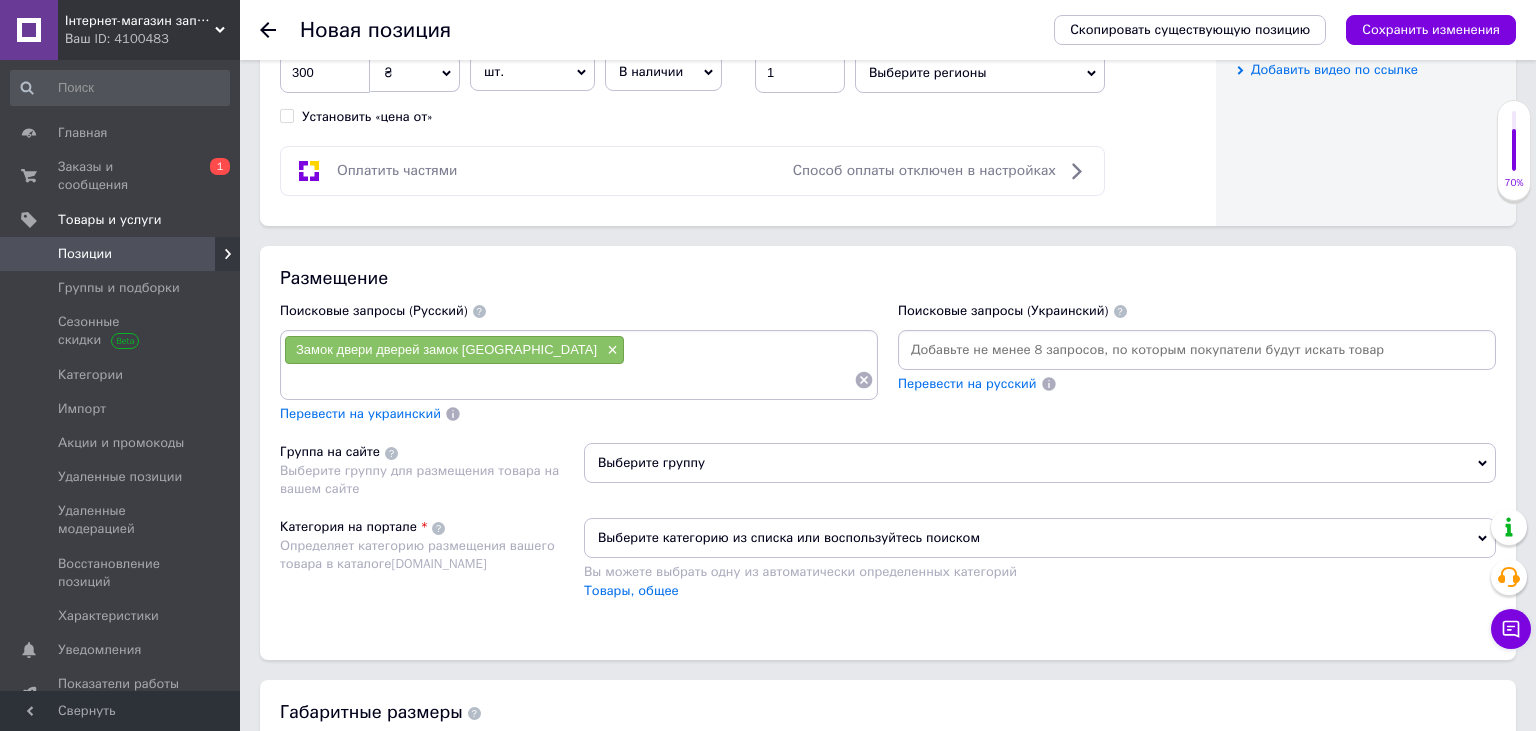 paste on "Замок двери дверей замок [GEOGRAPHIC_DATA]" 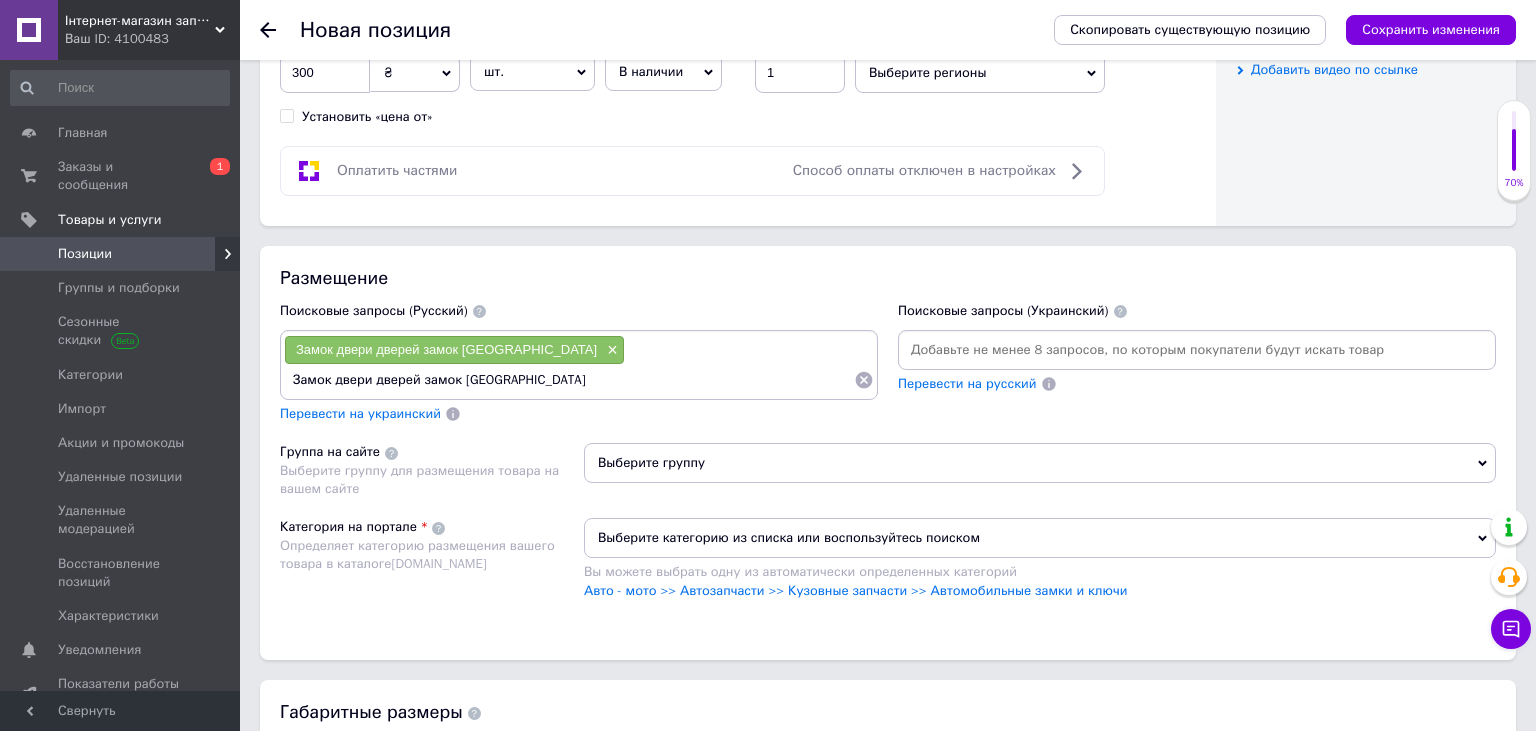 drag, startPoint x: 699, startPoint y: 351, endPoint x: 1223, endPoint y: 388, distance: 525.3047 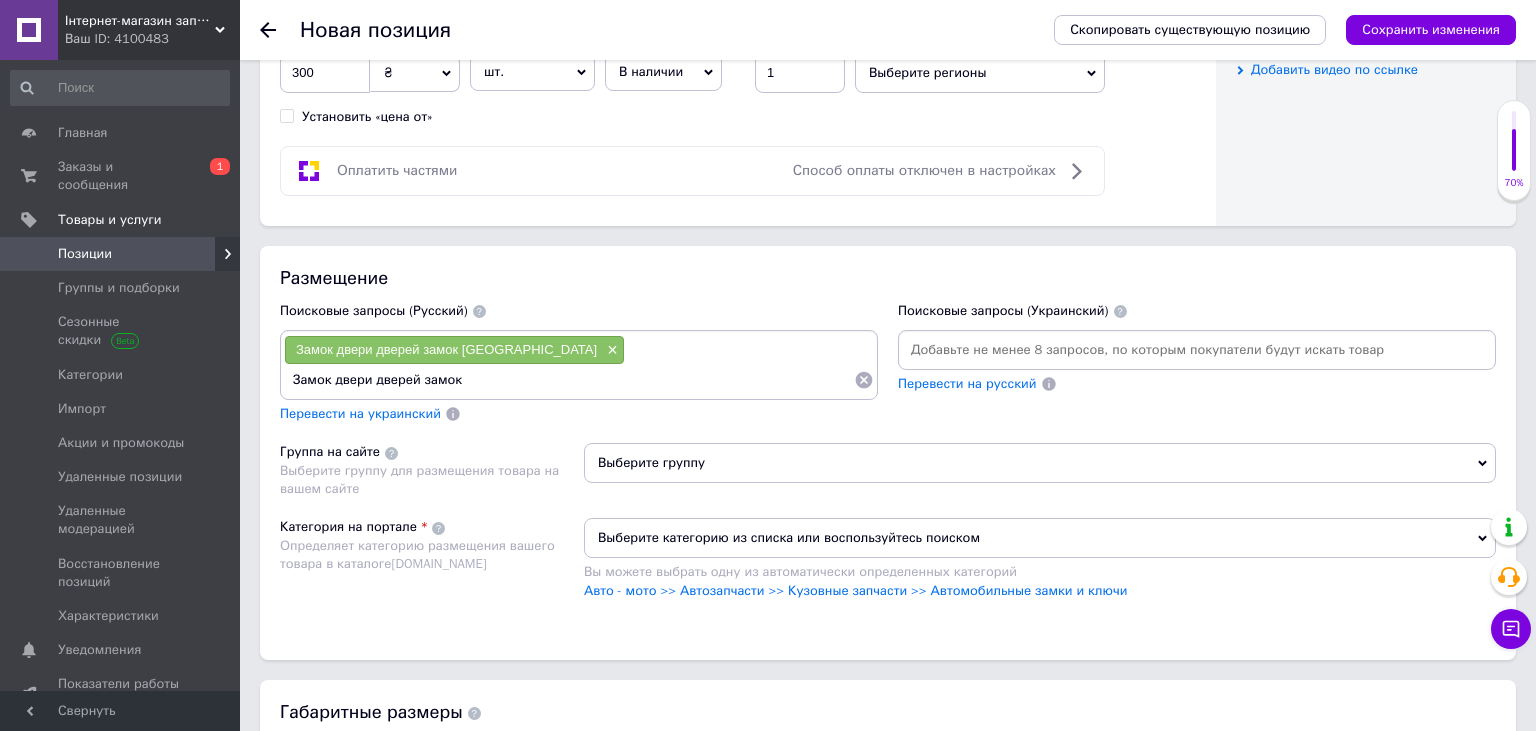 type 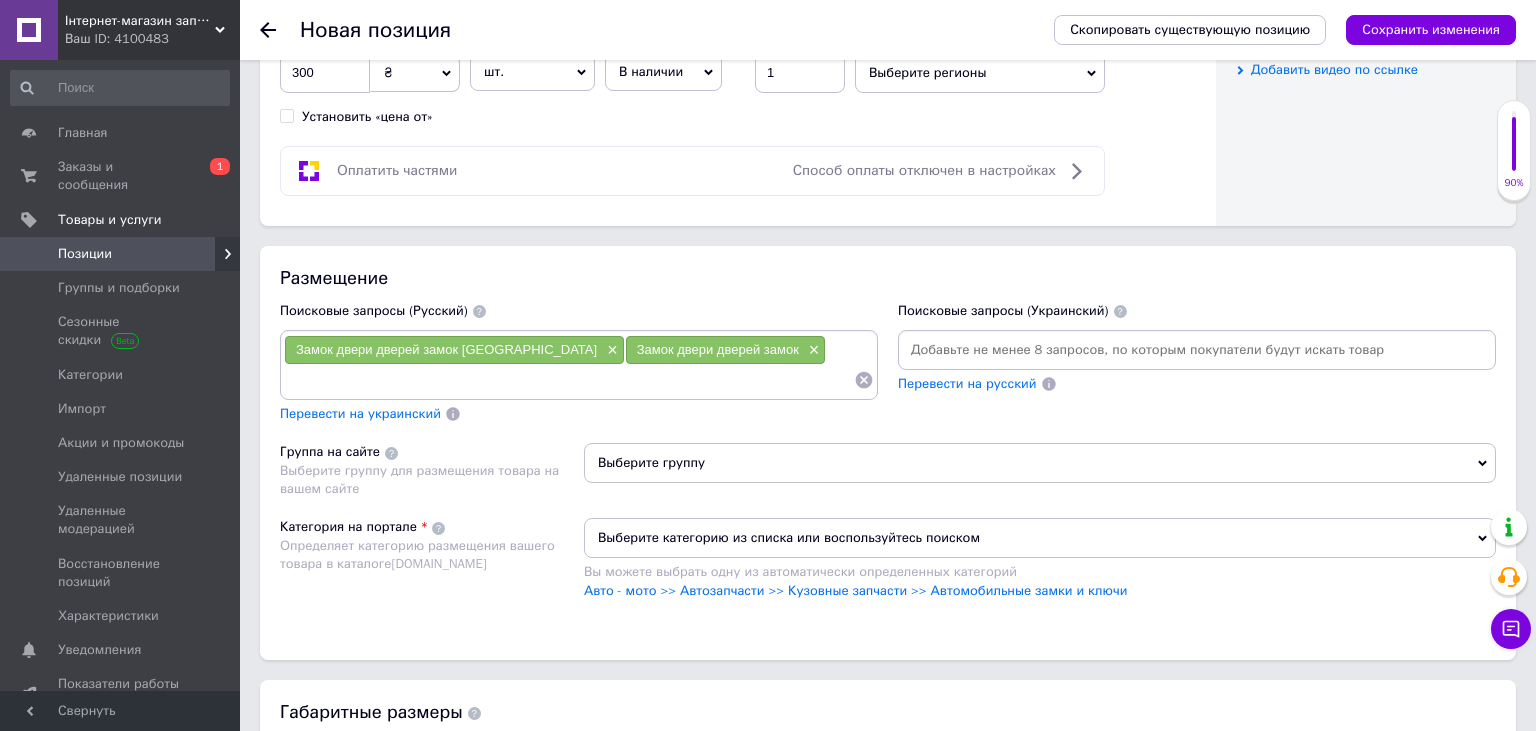 click on "Выберите группу" at bounding box center [1040, 463] 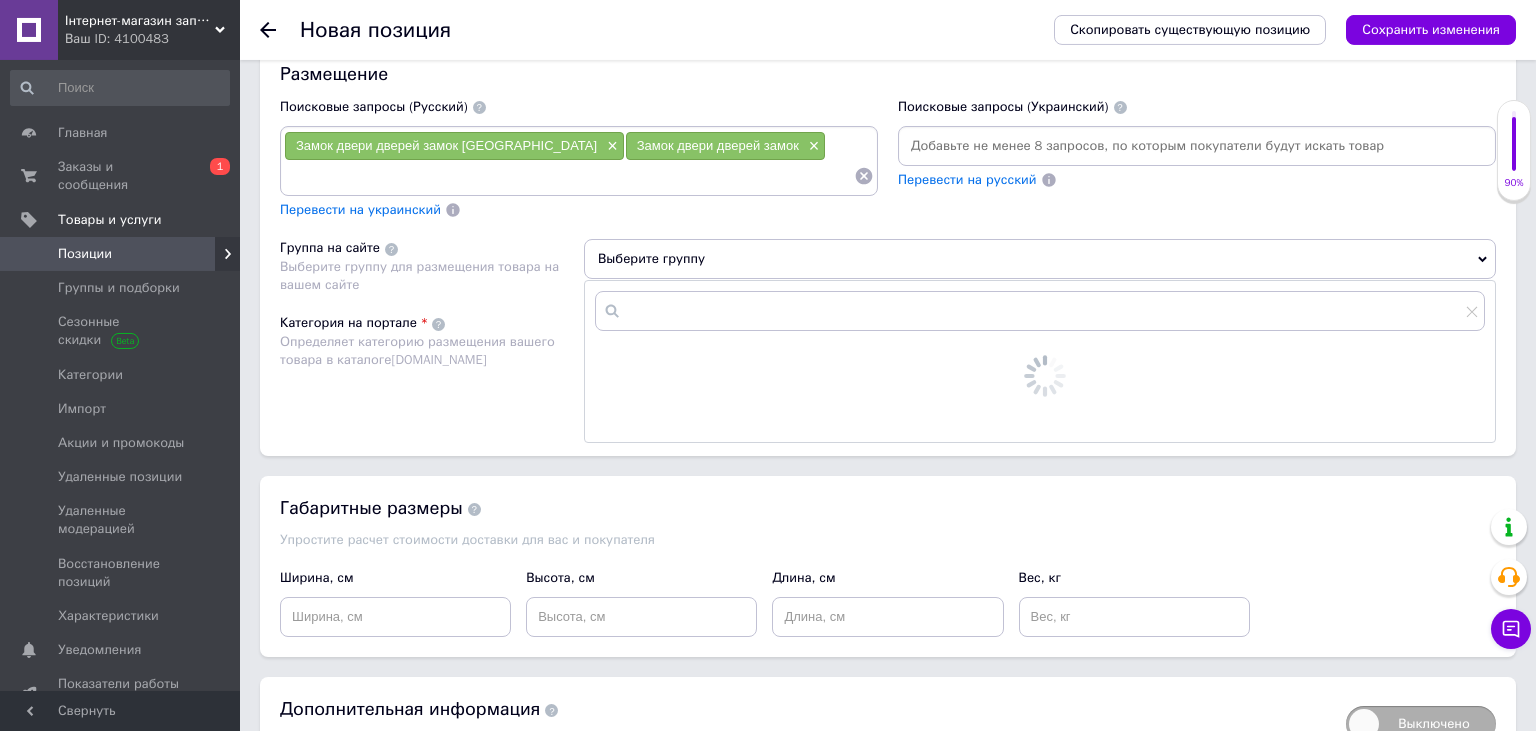 scroll, scrollTop: 1384, scrollLeft: 0, axis: vertical 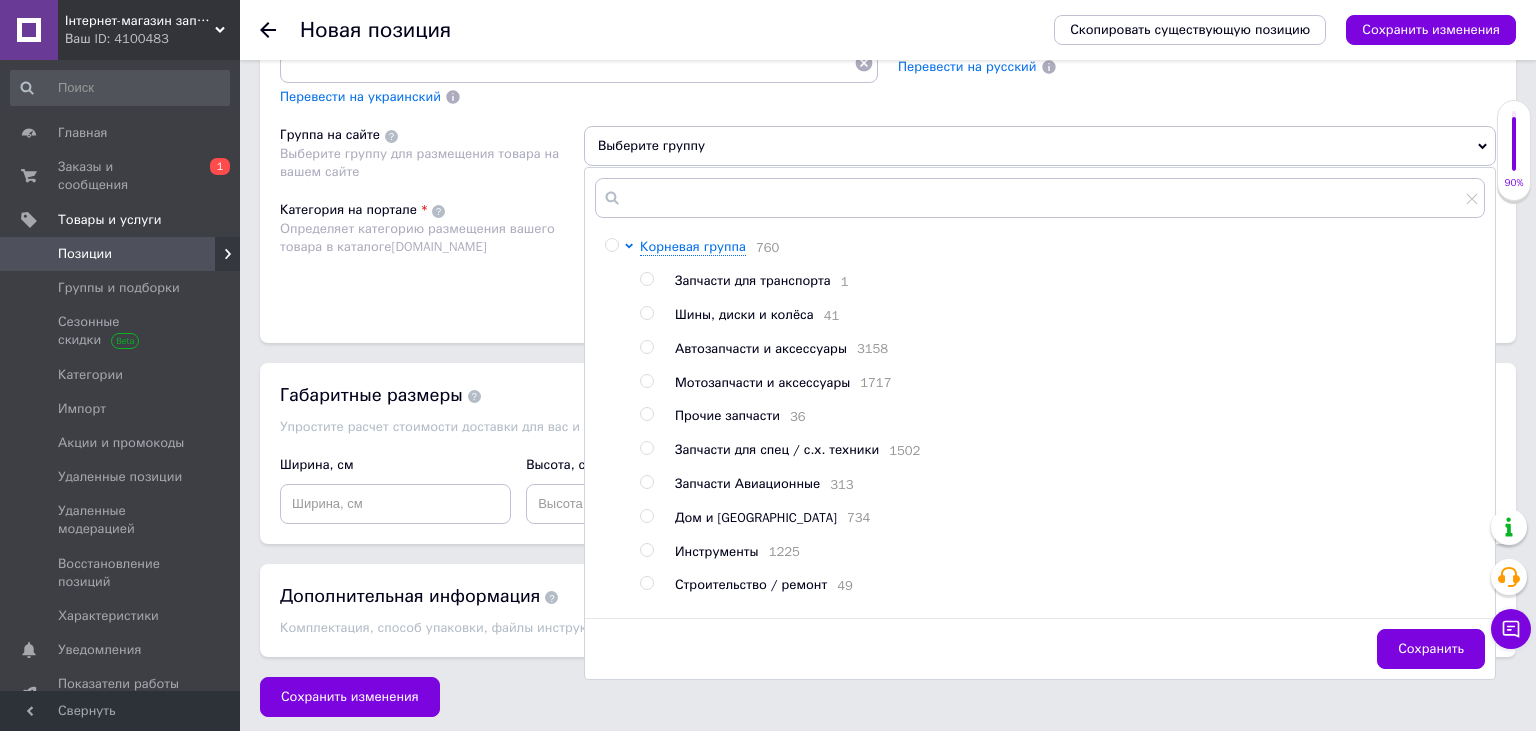 click on "Запчасти для транспорта 1 Шины, диски и колёса 41 Автозапчасти и аксессуары 3158 Мотозапчасти и аксессуары 1717 Прочие запчасти 36 Запчасти для спец / с.х. техники 1502 Запчасти Авиационные 313 Дом и сад 734 Инструменты 1225 Строительство / ремонт 49 Садовый инвентарь 13 Оборудование 40 Электроника 169 Велосипеды и запчасти 140 Хобби, отдых и спорт 221 Редуктора 11 Игрушки железные СССР 52 Электродвигателя 26 Дерев'яні Вироби з натурального дерева!!! 16" at bounding box center [1062, 585] 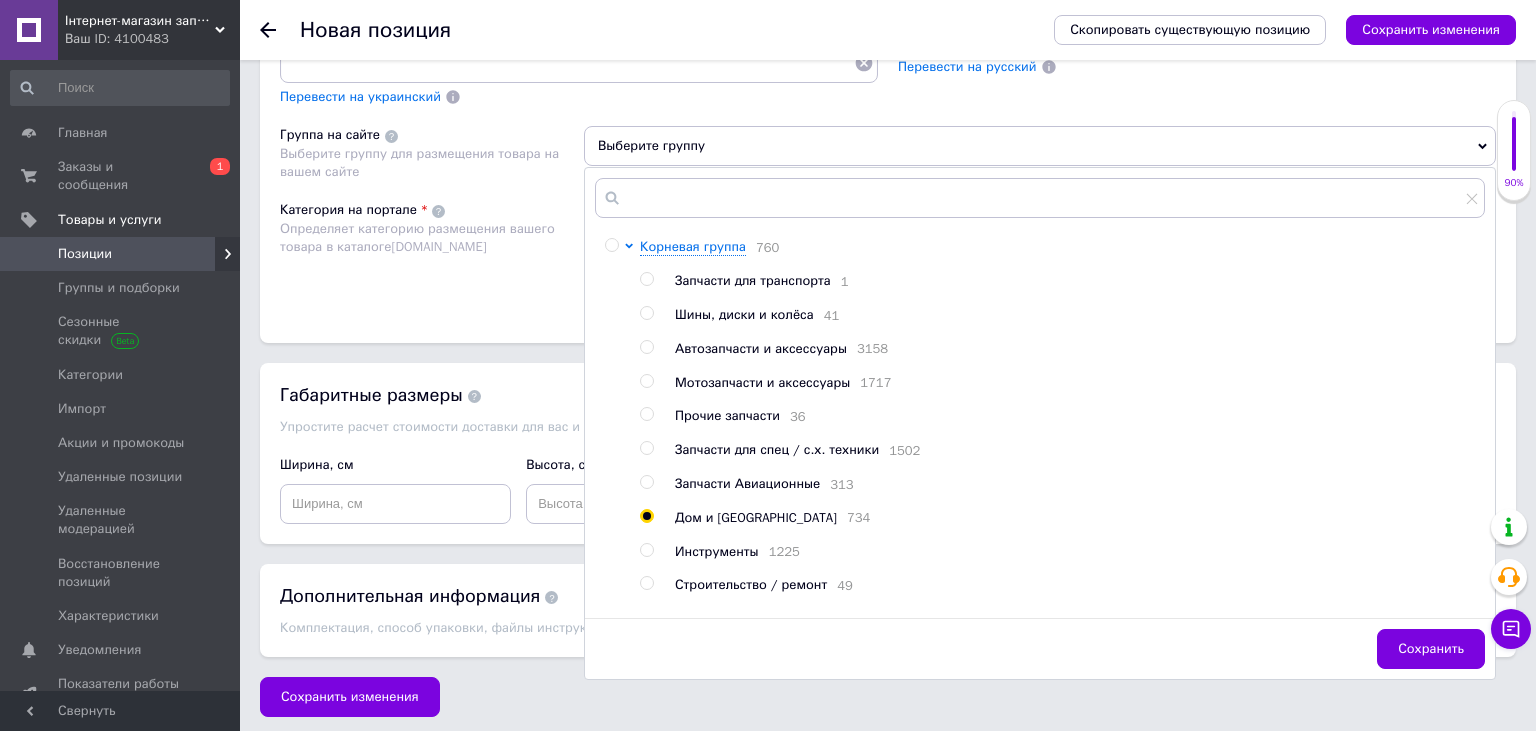 radio on "true" 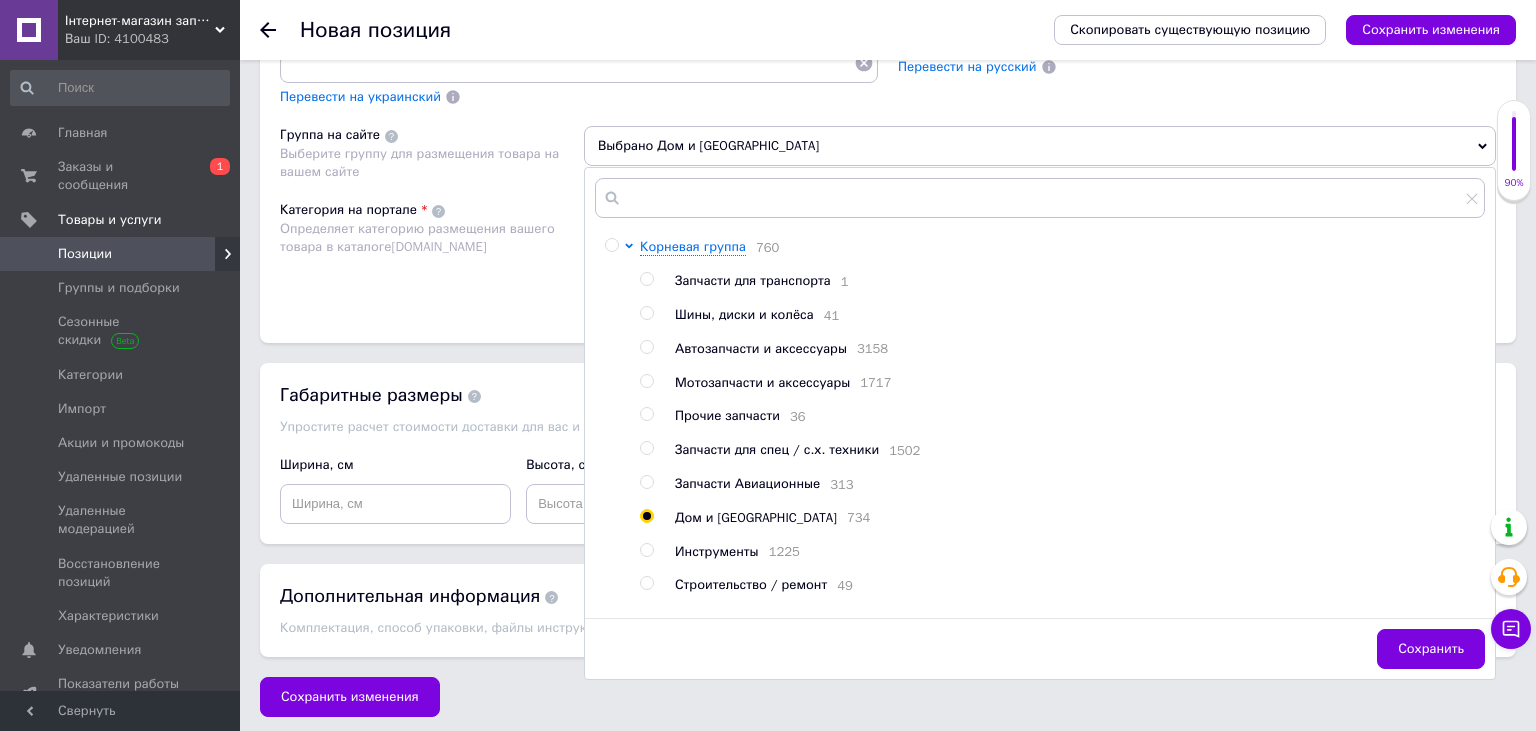 click on "Категория на портале Определяет категорию размещения вашего товара в каталоге  [DOMAIN_NAME]" at bounding box center (432, 251) 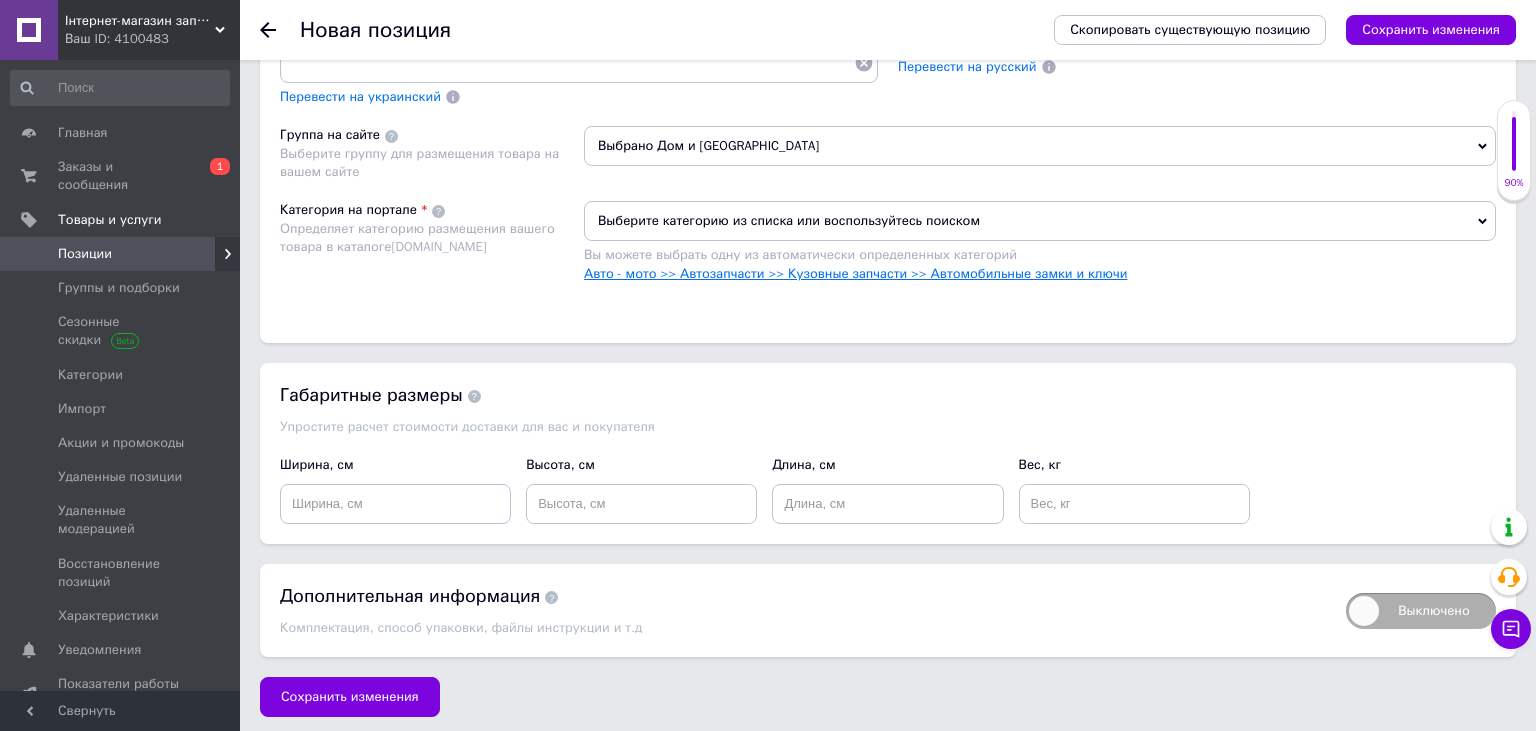 click on "Авто - мото >> Автозапчасти >> Кузовные запчасти >> Автомобильные замки и ключи" at bounding box center [855, 273] 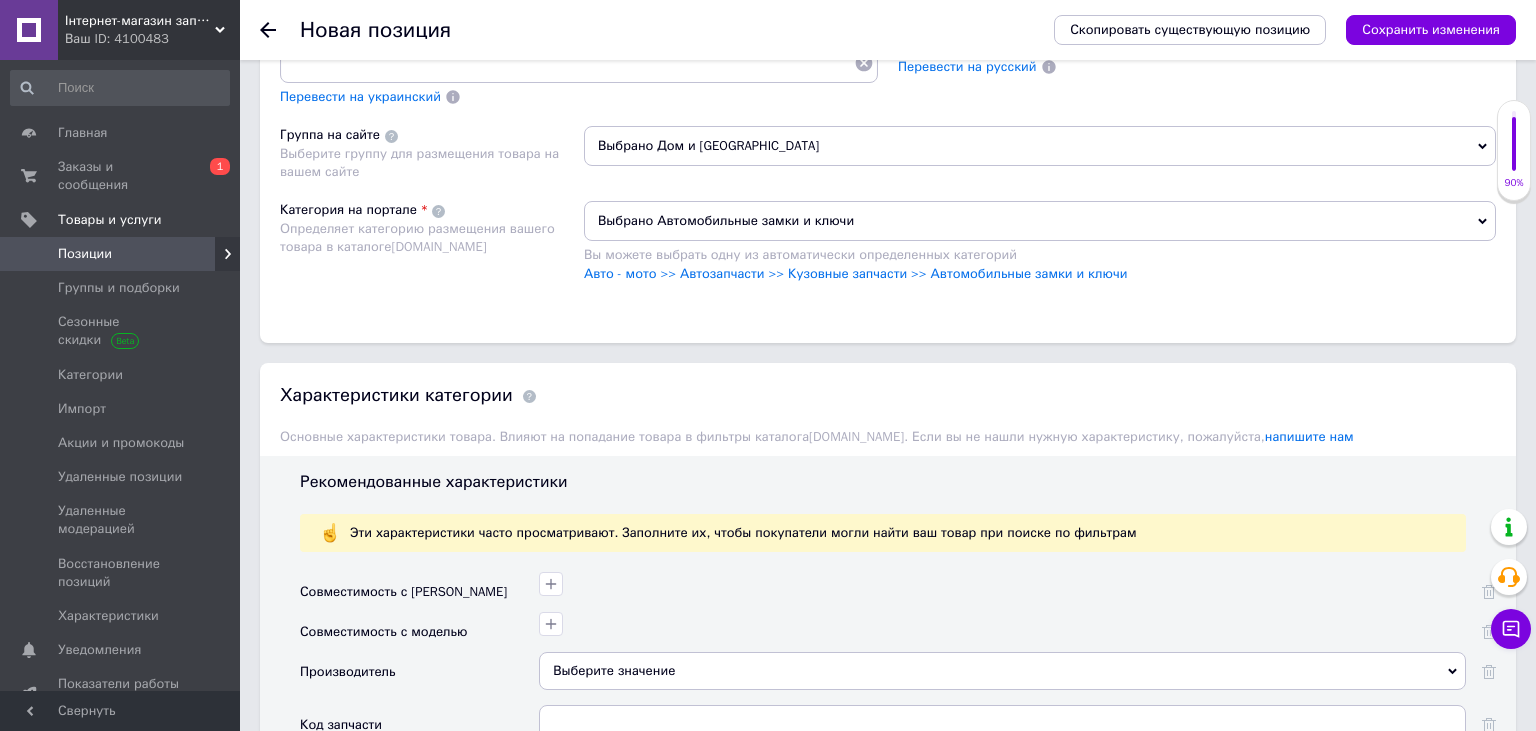 click on "Скопировать существующую позицию Сохранить изменения" at bounding box center [1275, 30] 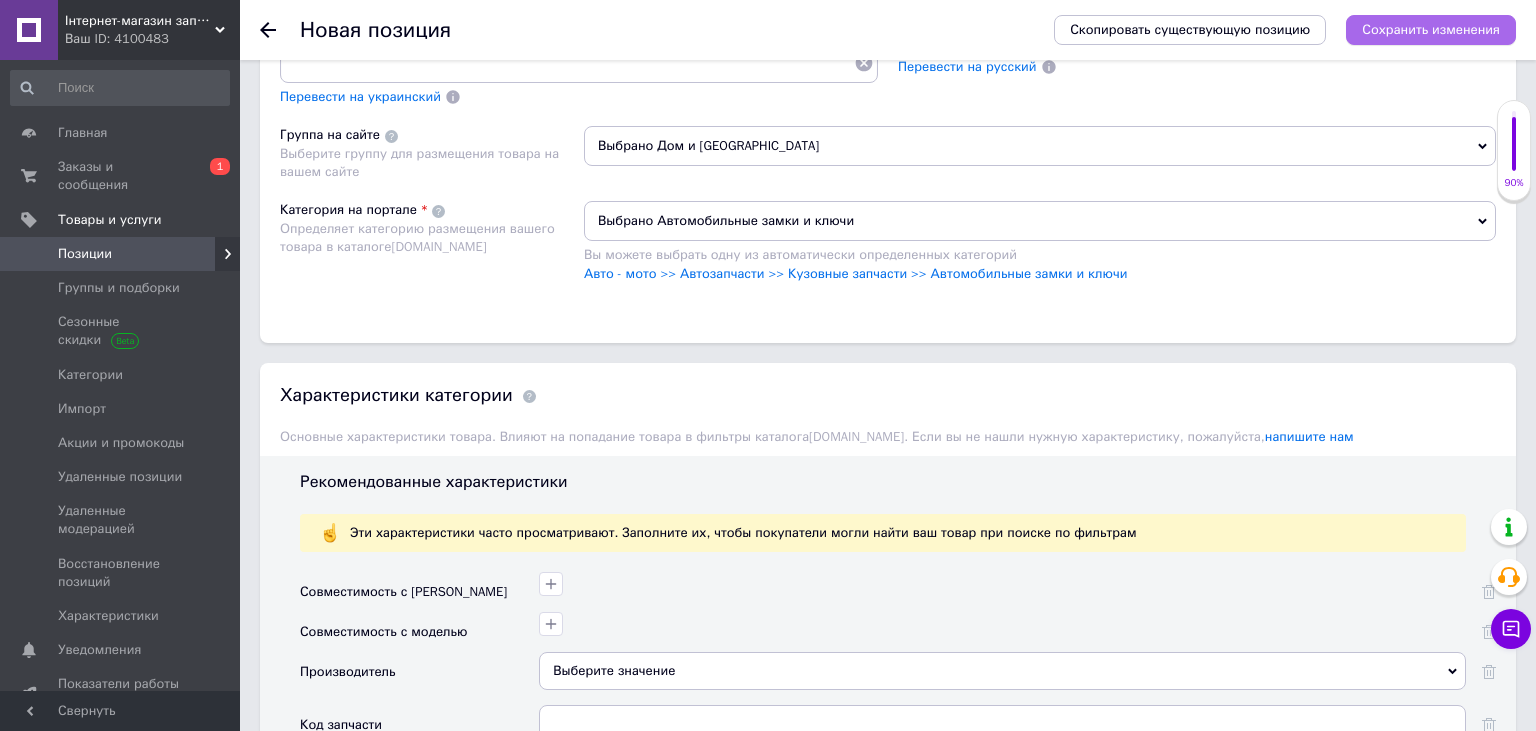 click on "Сохранить изменения" at bounding box center (1431, 29) 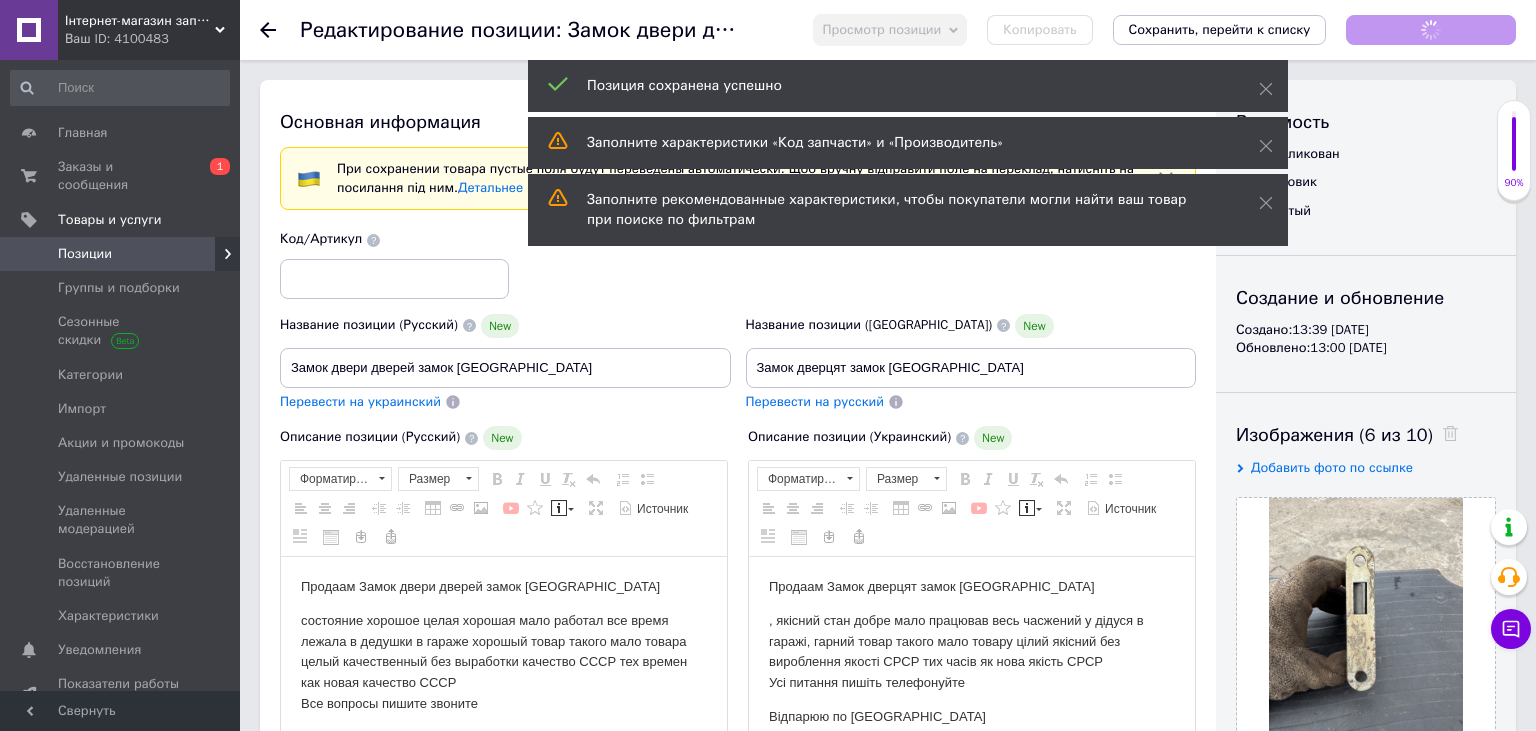 scroll, scrollTop: 0, scrollLeft: 0, axis: both 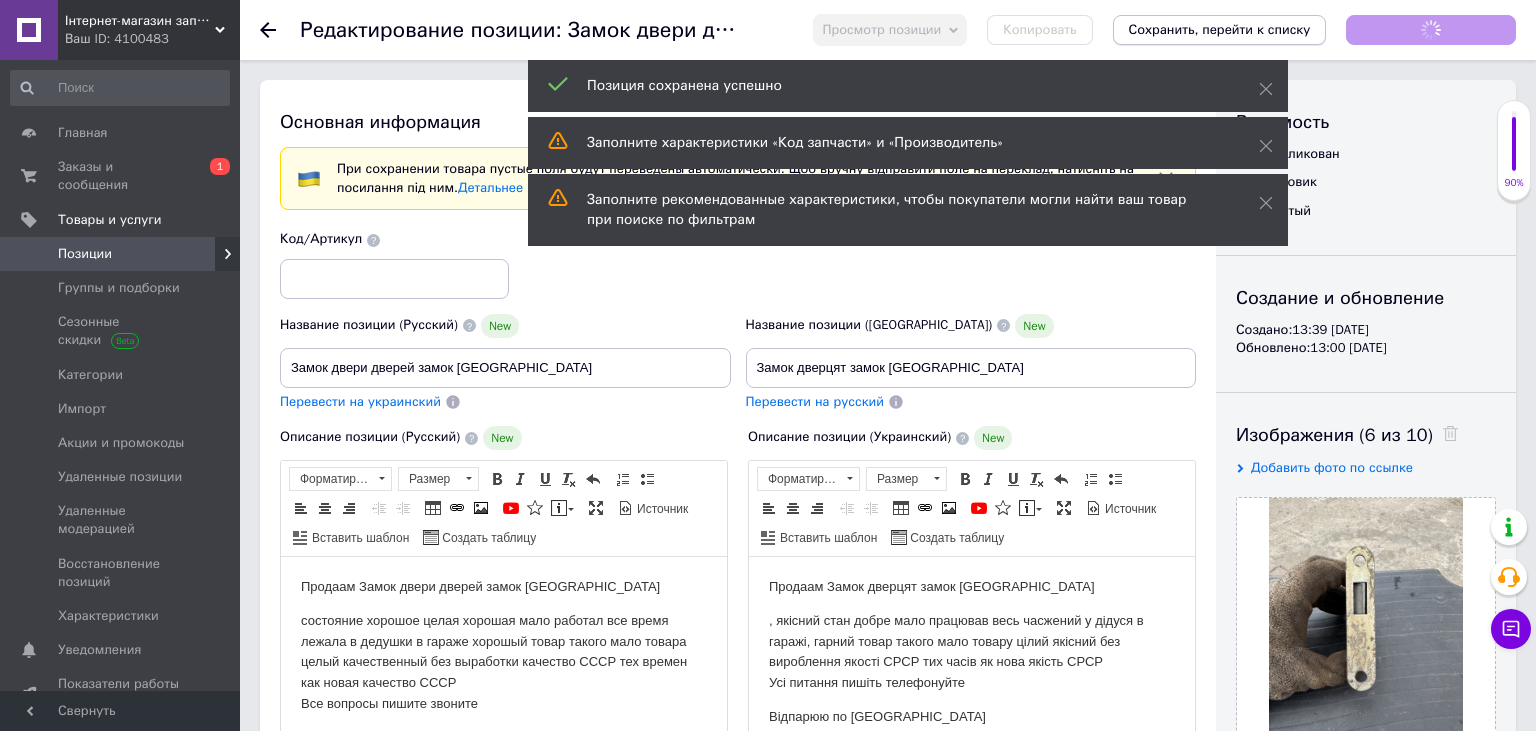 click on "Сохранить, перейти к списку" at bounding box center (1220, 29) 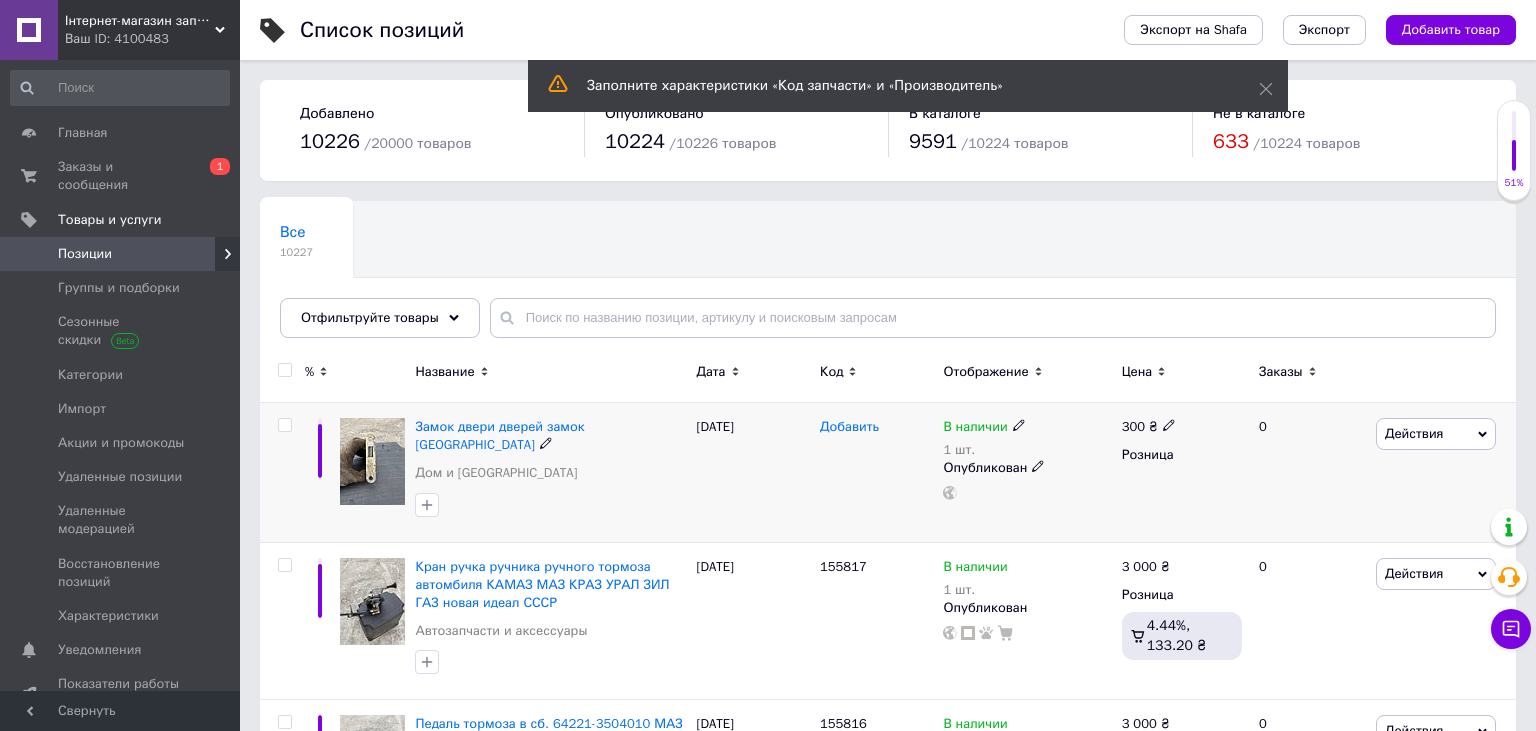 click on "Добавить" at bounding box center (849, 427) 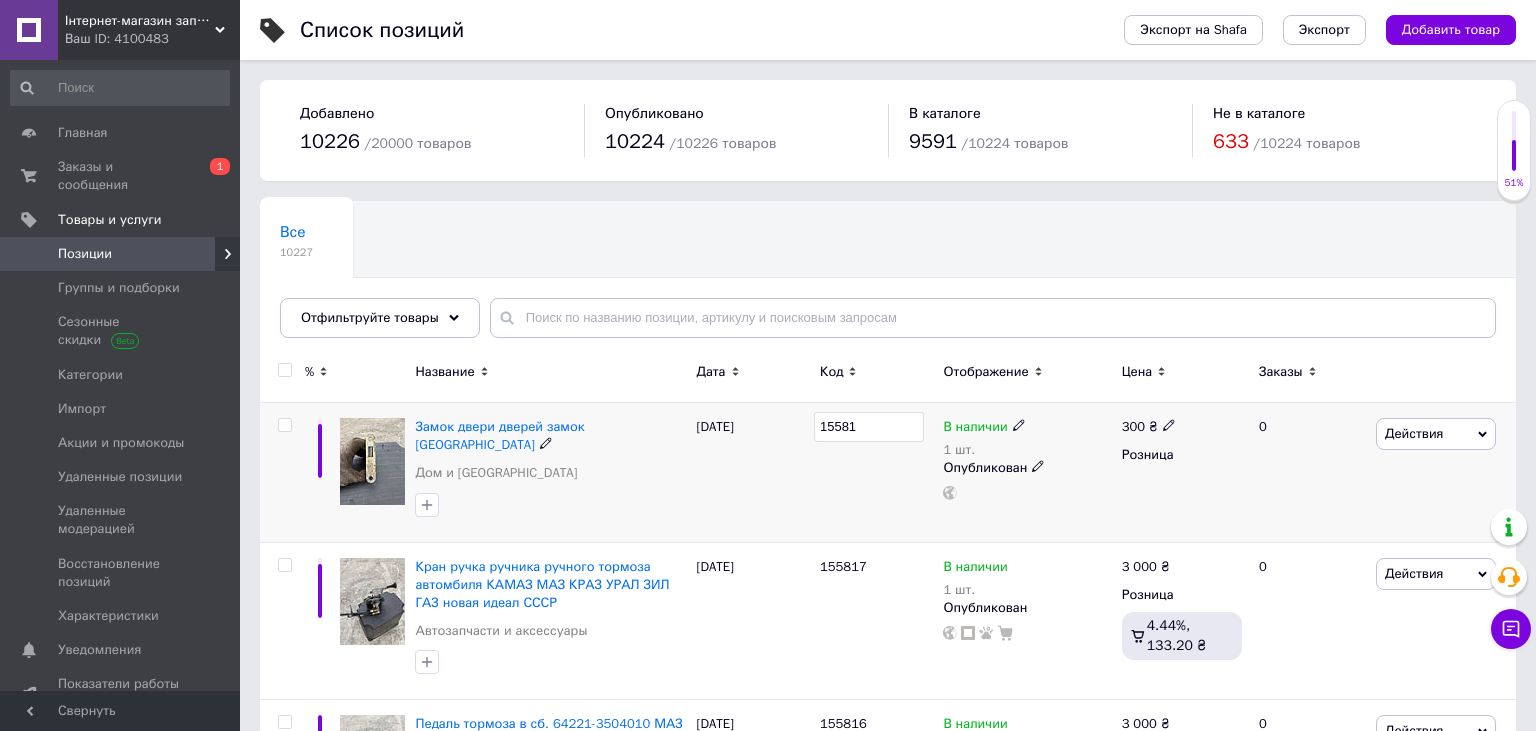 type on "155818" 